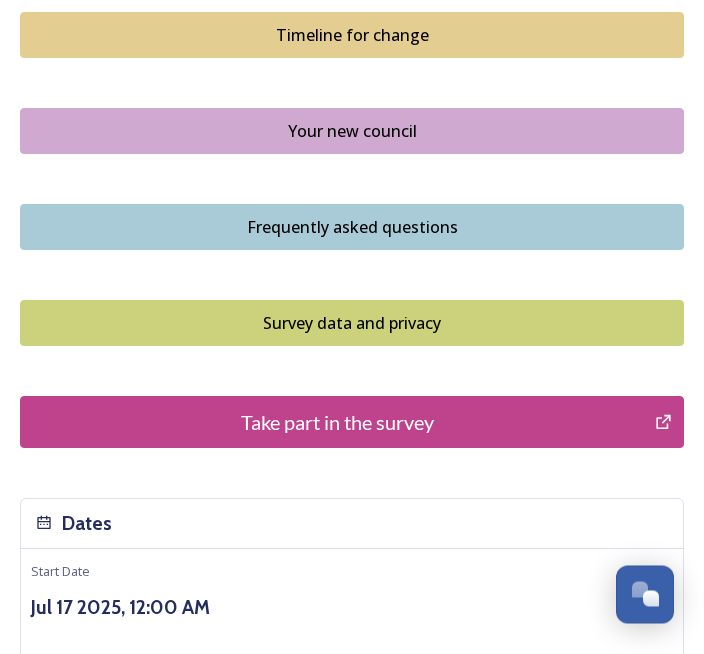 scroll, scrollTop: 1567, scrollLeft: 0, axis: vertical 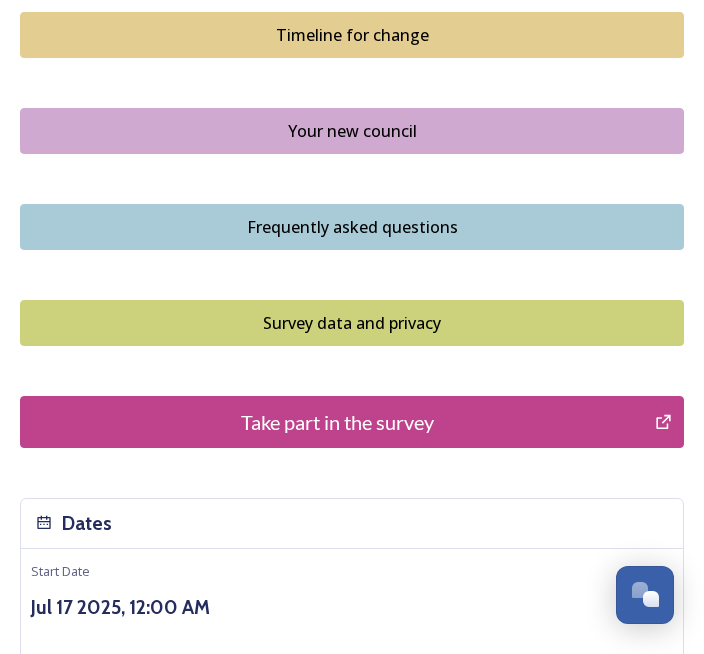 click on "Take part in the survey" at bounding box center (337, 422) 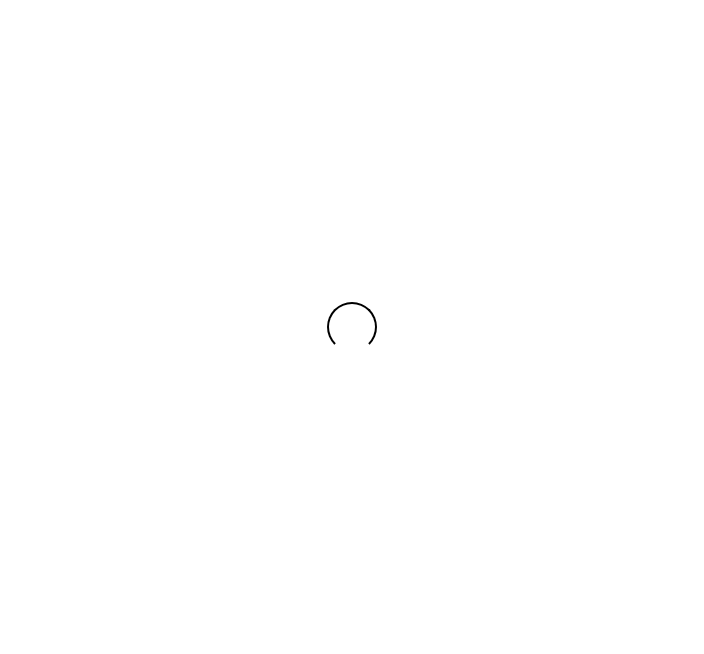 scroll, scrollTop: 0, scrollLeft: 0, axis: both 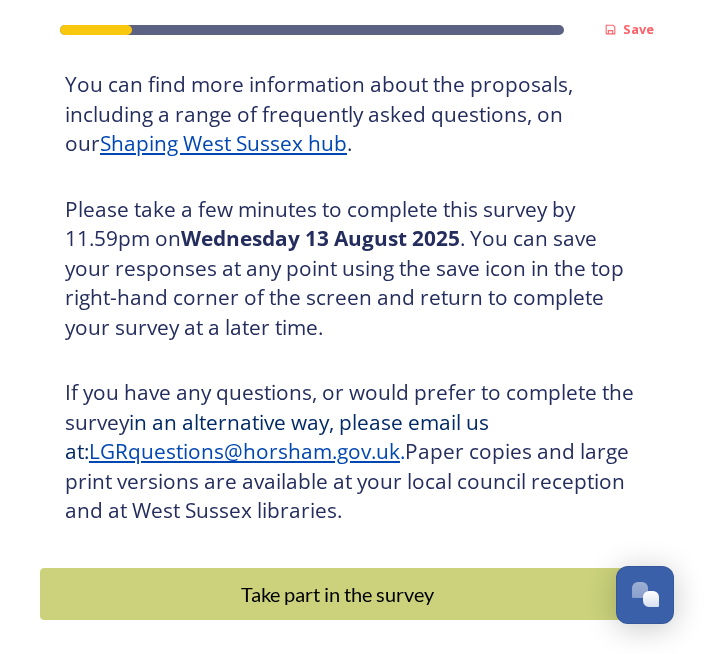 click on "Take part in the survey" at bounding box center [337, 594] 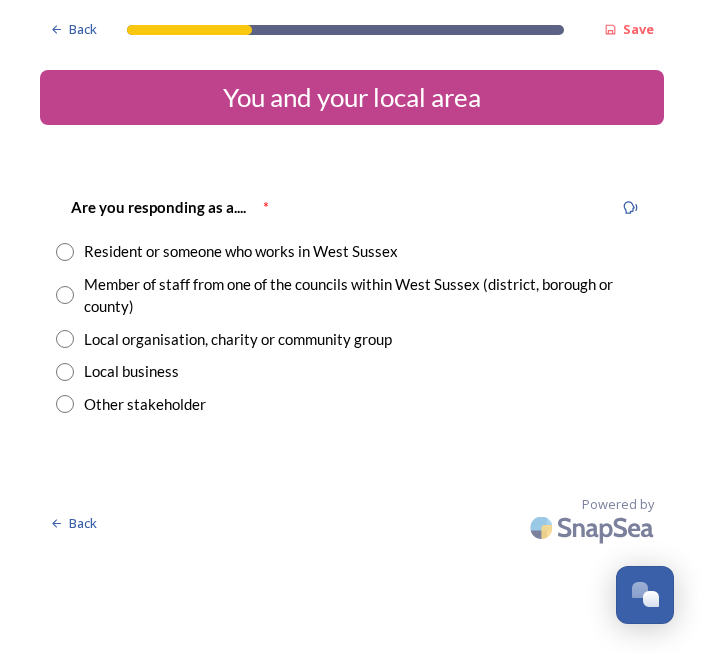 click at bounding box center (65, 252) 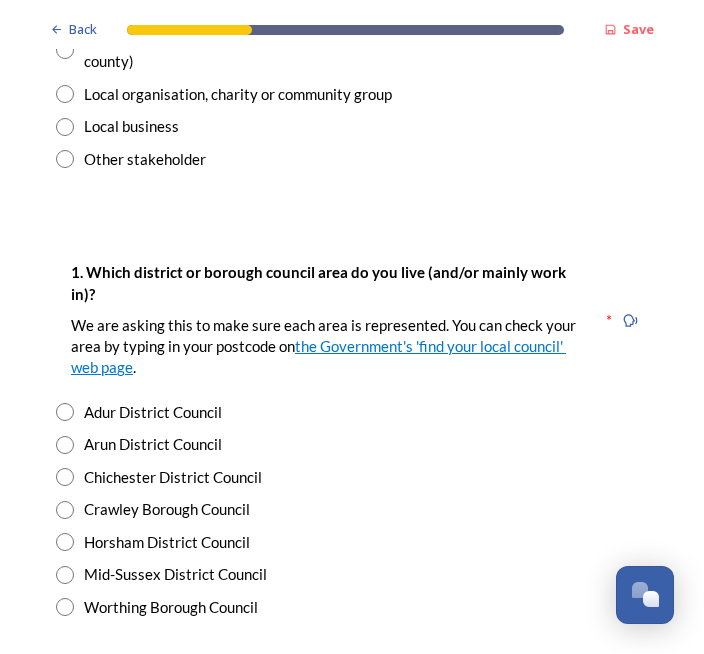 scroll, scrollTop: 245, scrollLeft: 0, axis: vertical 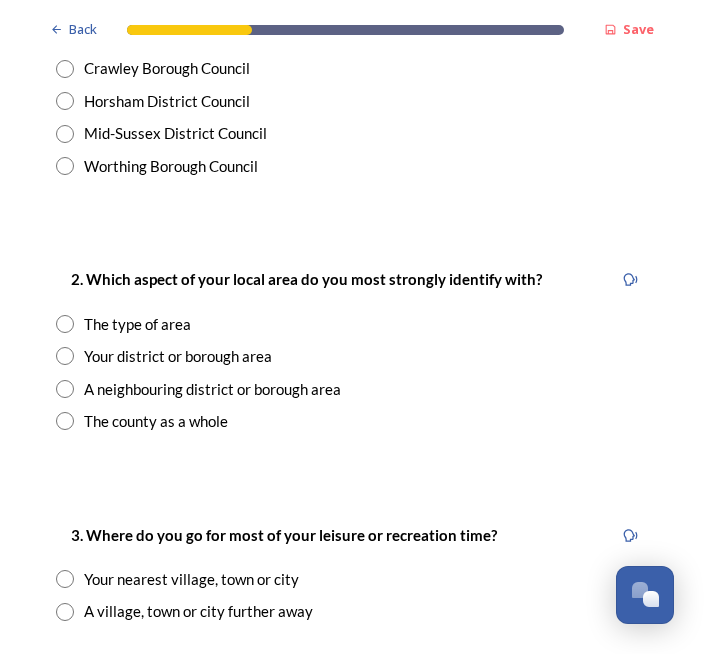 click at bounding box center [65, 324] 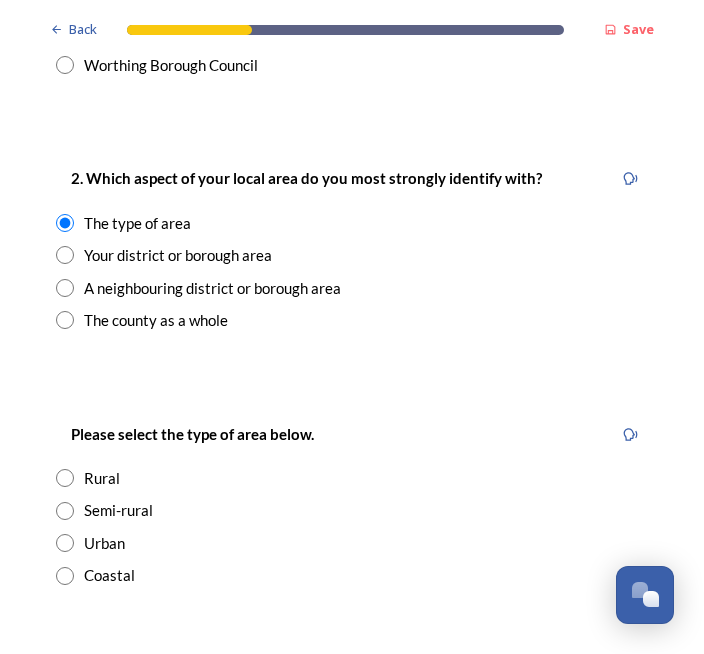 scroll, scrollTop: 787, scrollLeft: 0, axis: vertical 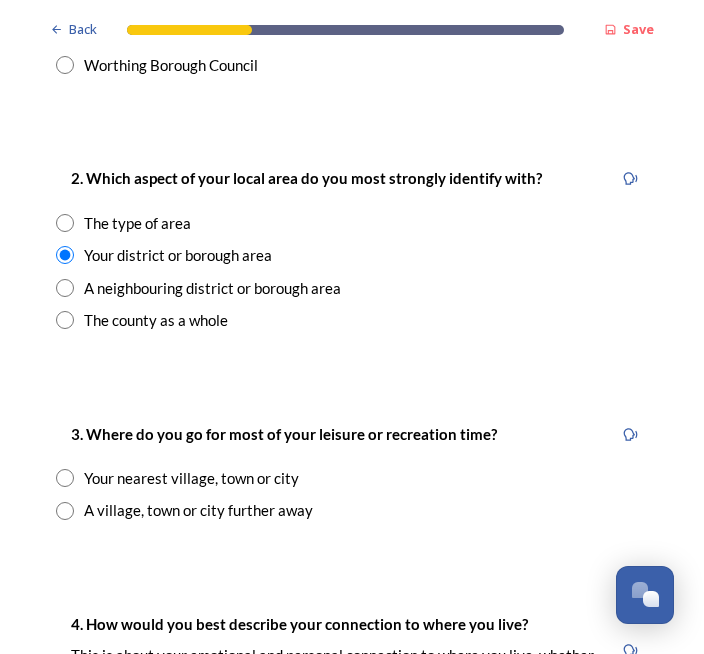 click at bounding box center [65, 478] 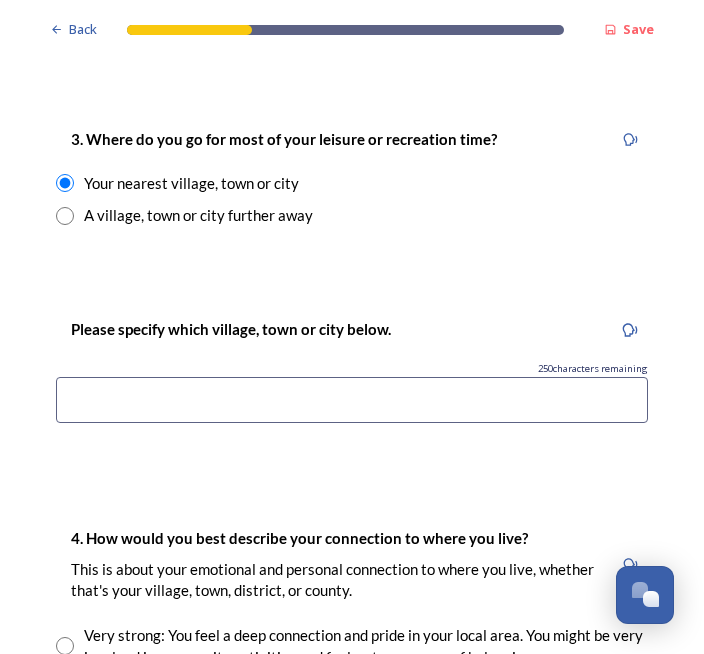 scroll, scrollTop: 1094, scrollLeft: 0, axis: vertical 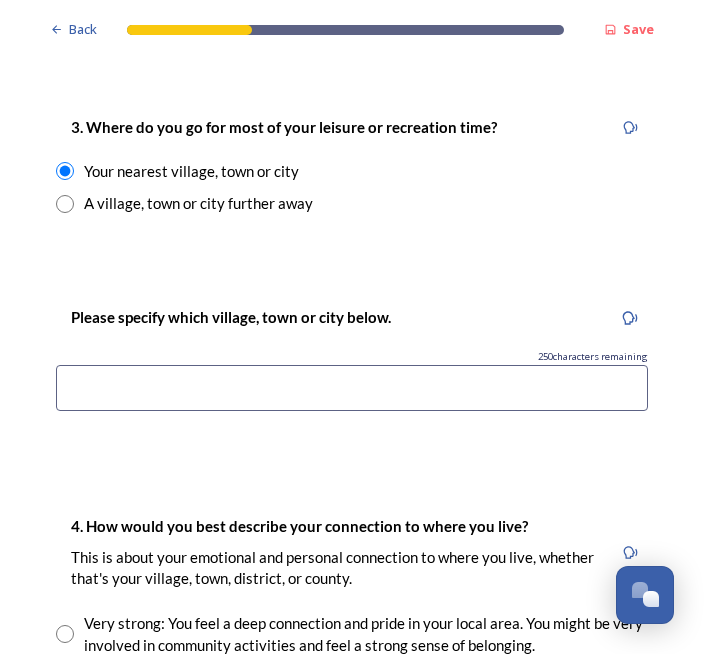 click at bounding box center [352, 388] 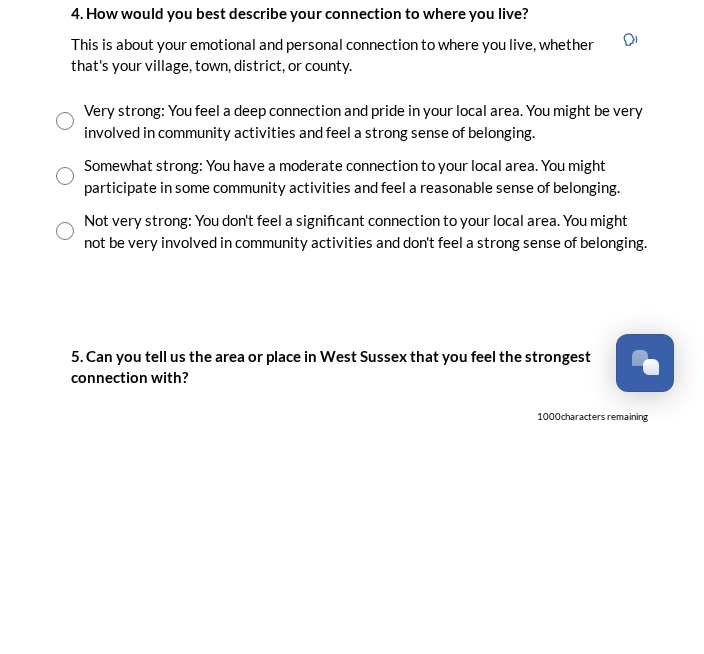 scroll, scrollTop: 1378, scrollLeft: 0, axis: vertical 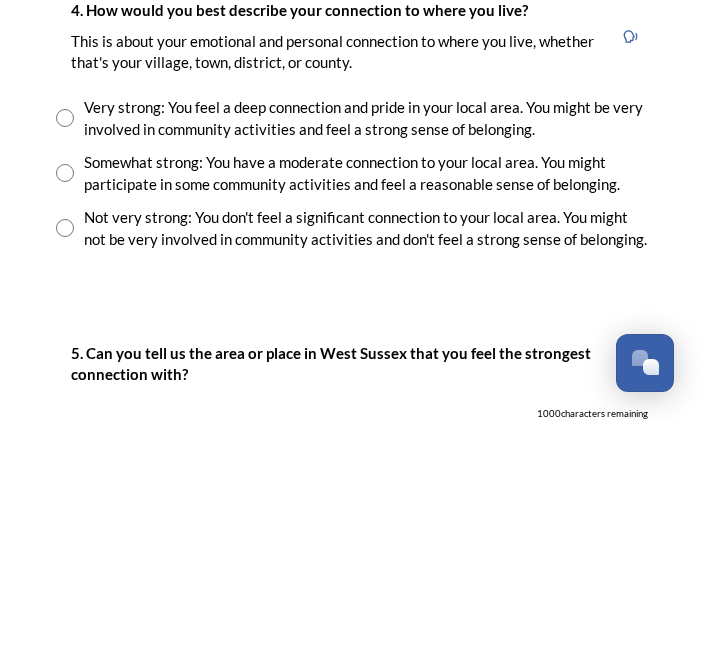 type on "Chichester" 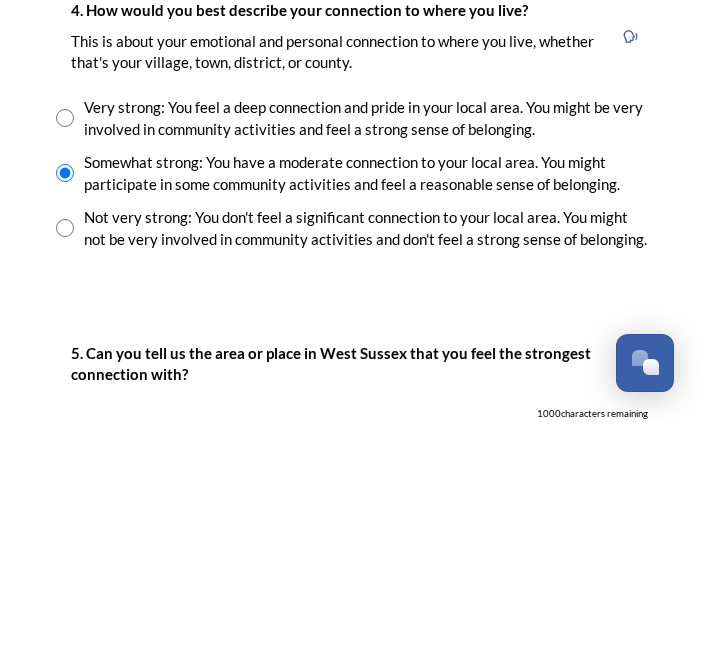 scroll, scrollTop: 69, scrollLeft: 0, axis: vertical 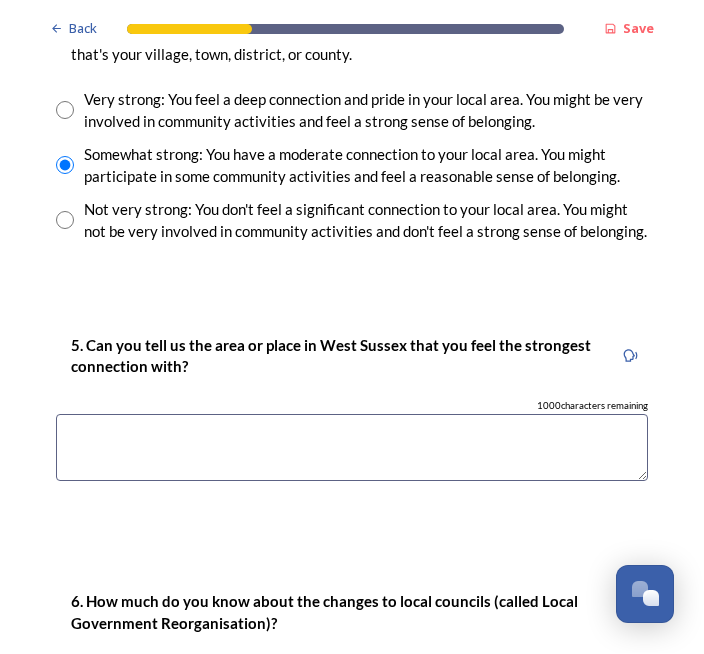 click at bounding box center [352, 448] 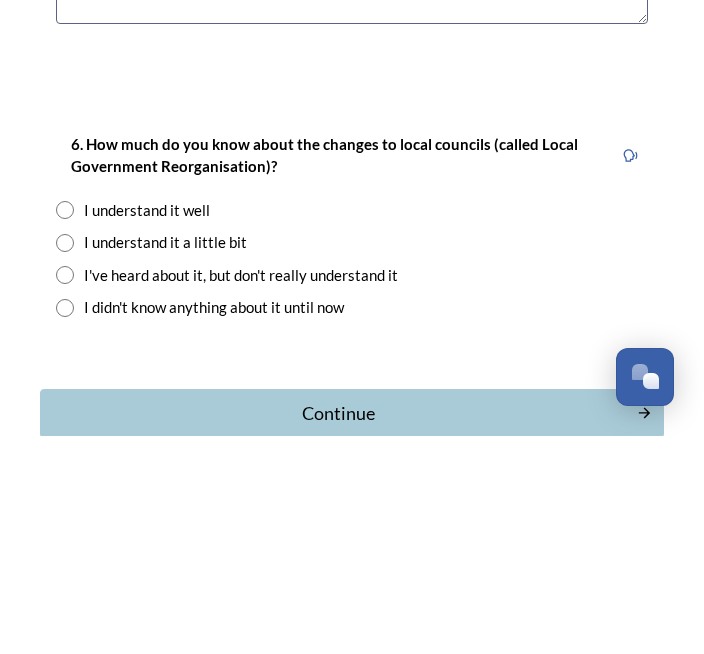 scroll, scrollTop: 1860, scrollLeft: 0, axis: vertical 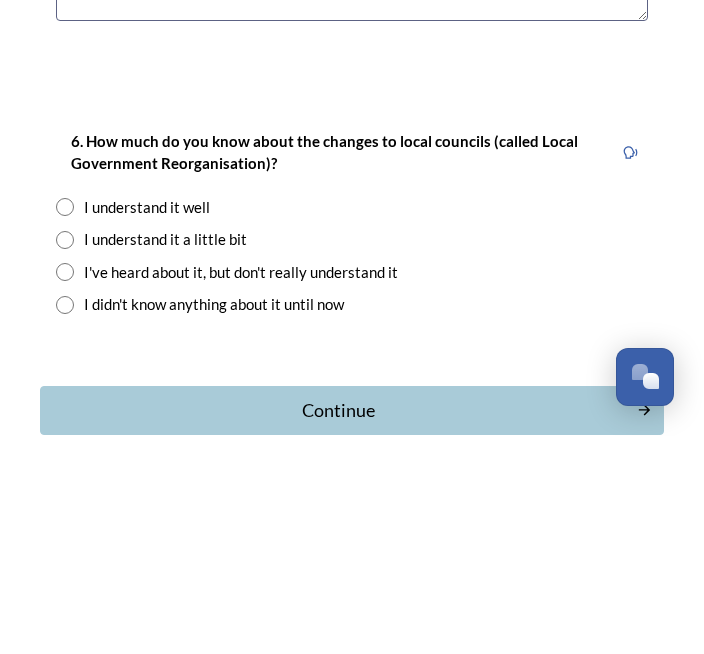 type on "Chichester" 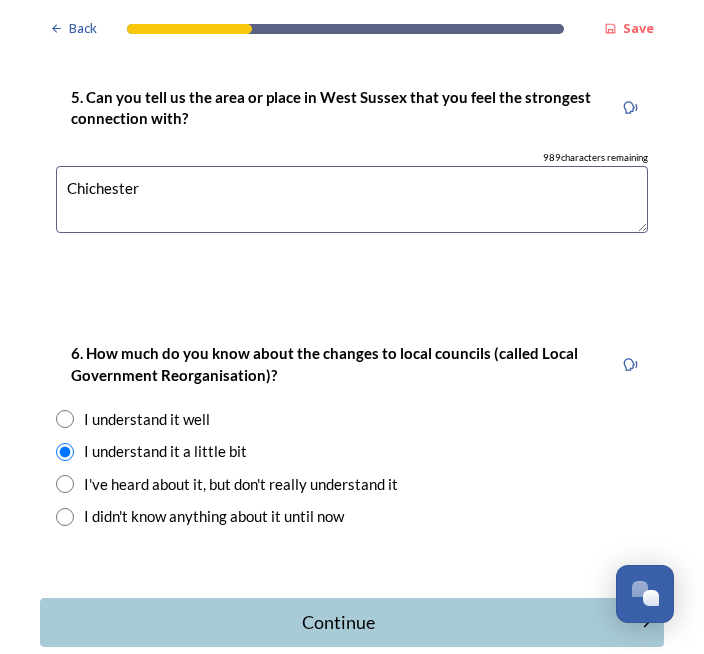 scroll, scrollTop: 1863, scrollLeft: 0, axis: vertical 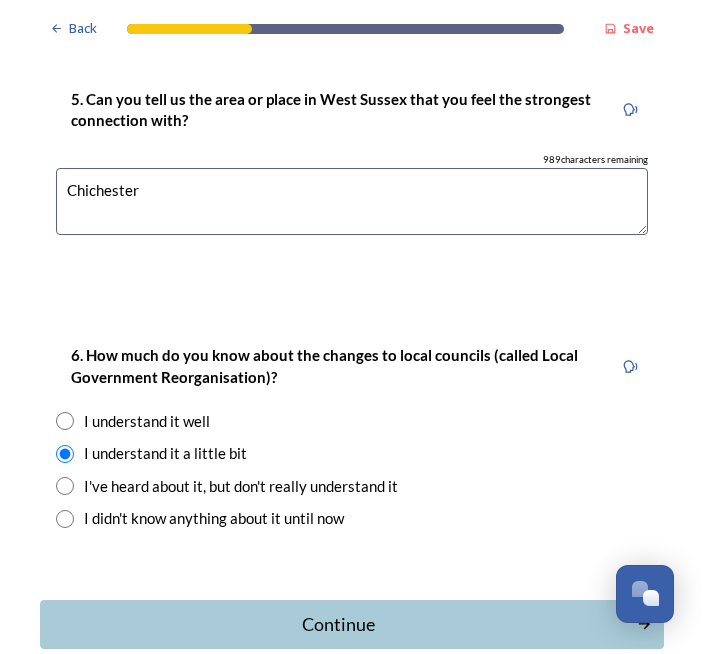 click on "Continue" at bounding box center (338, 625) 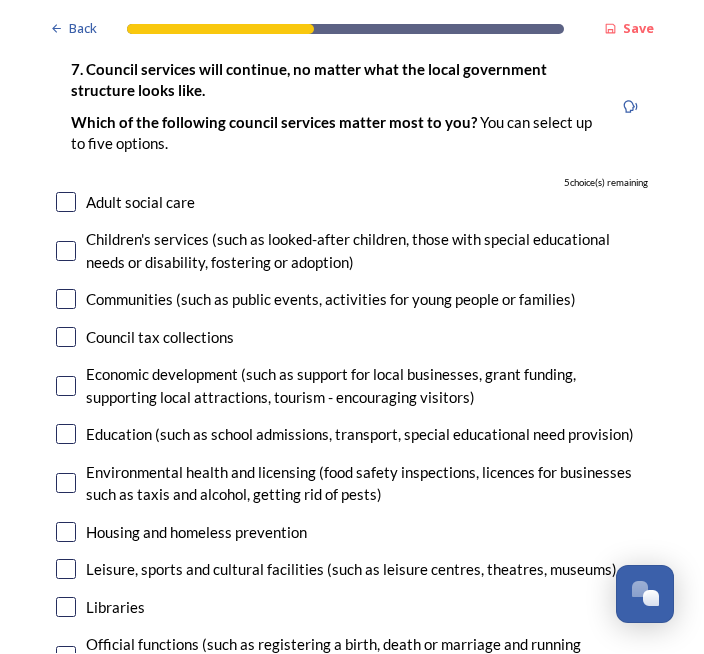scroll, scrollTop: 139, scrollLeft: 0, axis: vertical 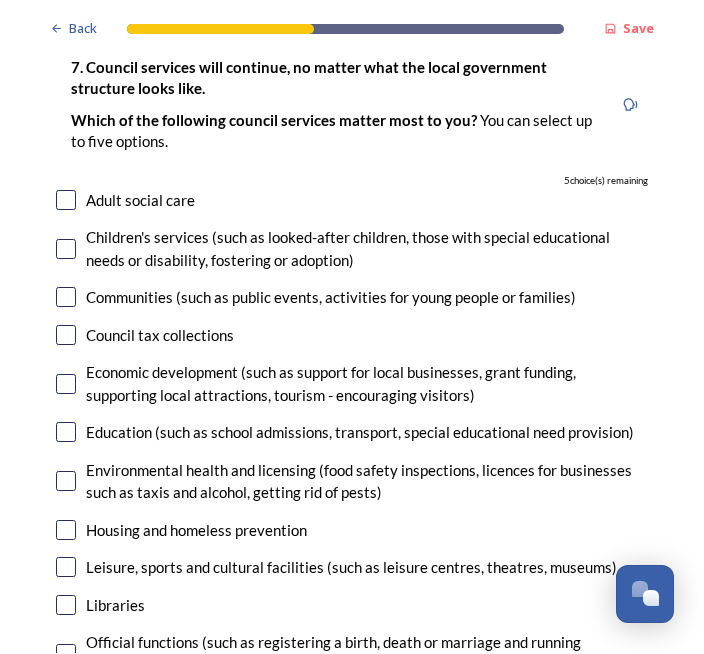 click at bounding box center [66, 336] 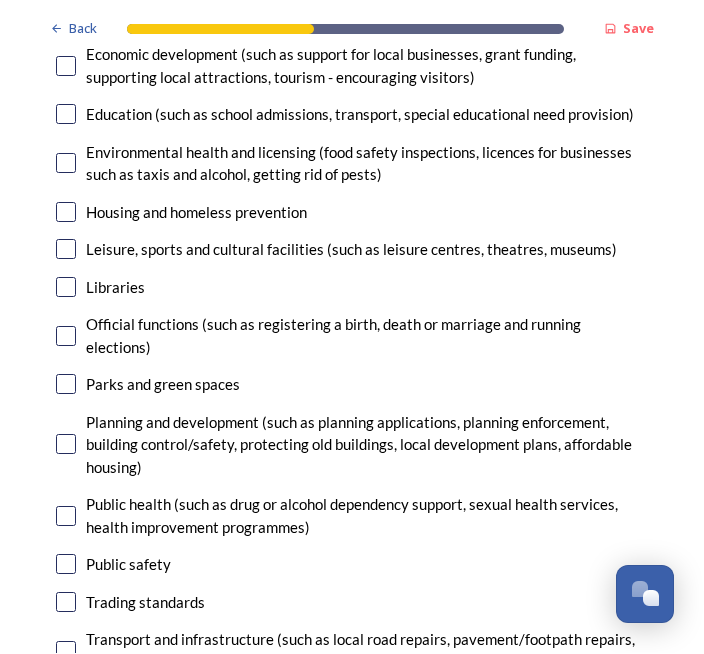 scroll, scrollTop: 457, scrollLeft: 0, axis: vertical 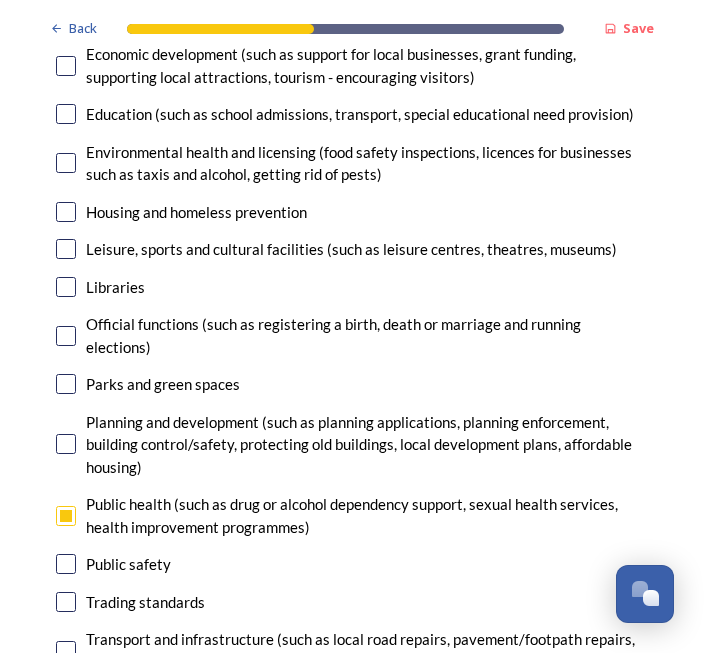 checkbox on "true" 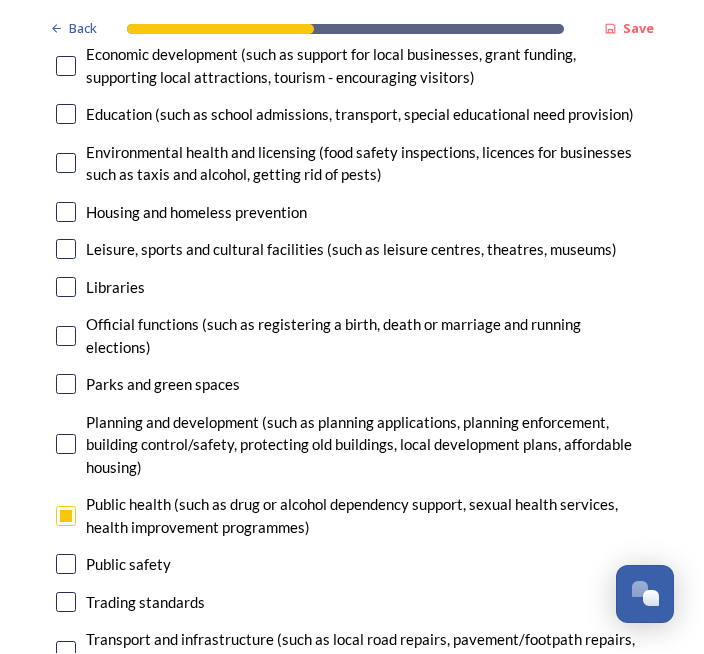 click at bounding box center (66, 652) 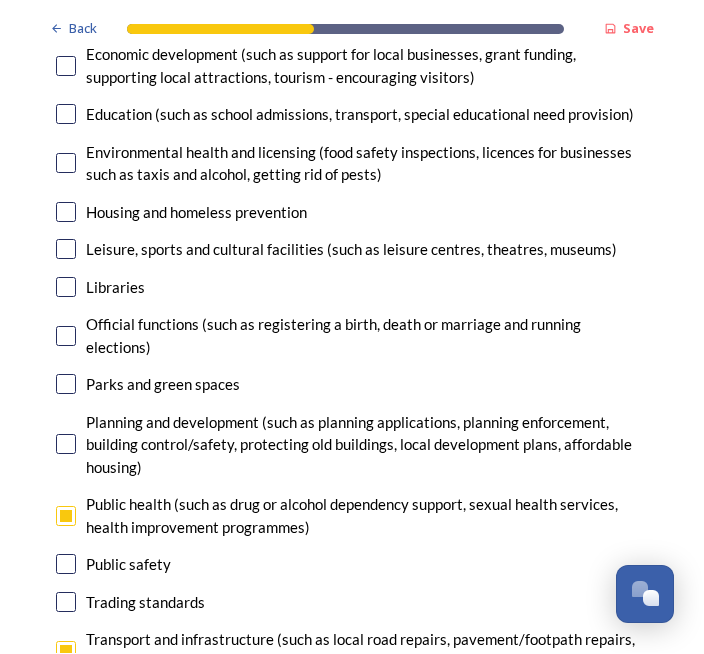 click at bounding box center [66, 517] 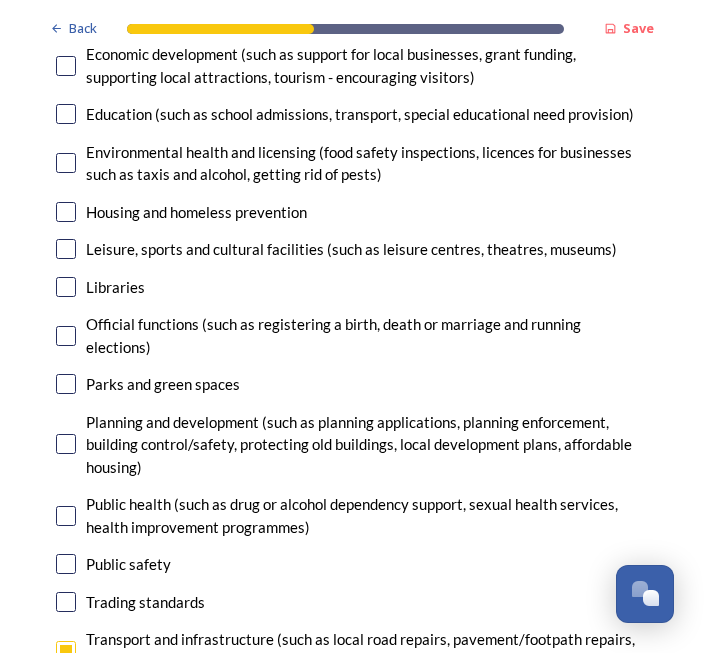 click at bounding box center [66, 385] 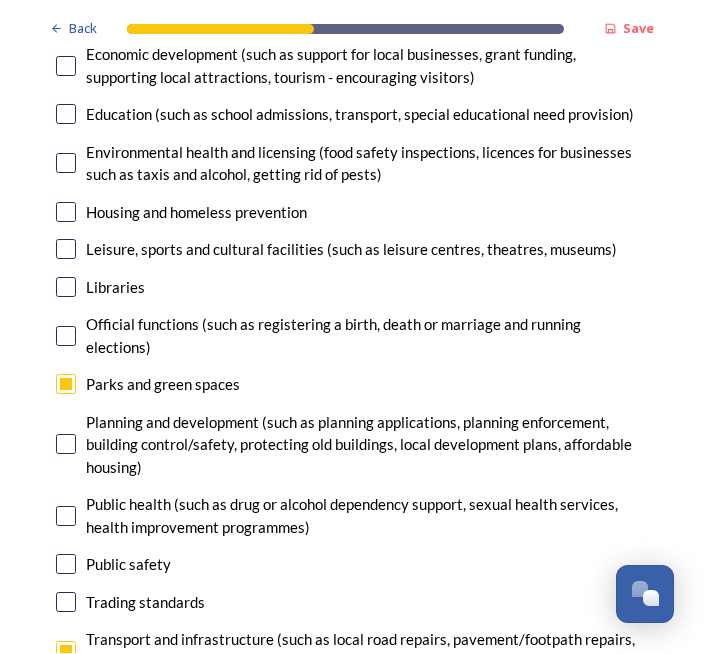 click at bounding box center (66, 250) 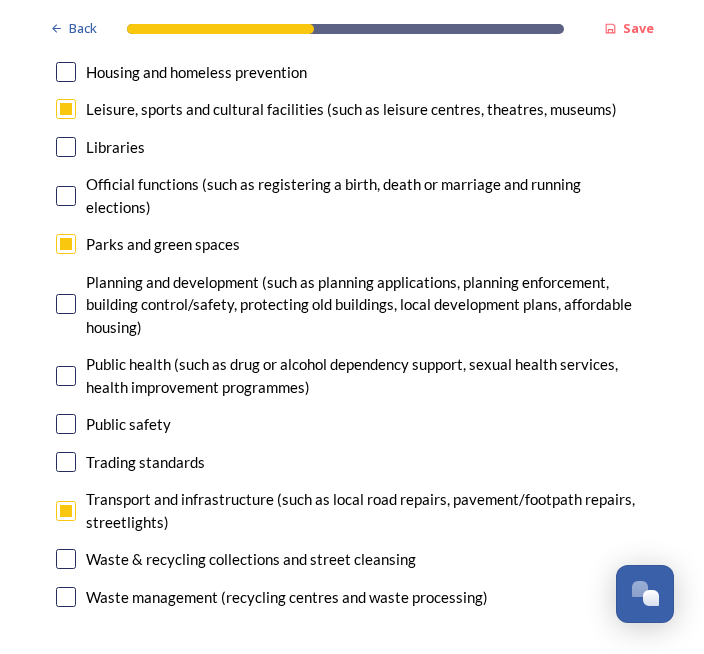 scroll, scrollTop: 602, scrollLeft: 0, axis: vertical 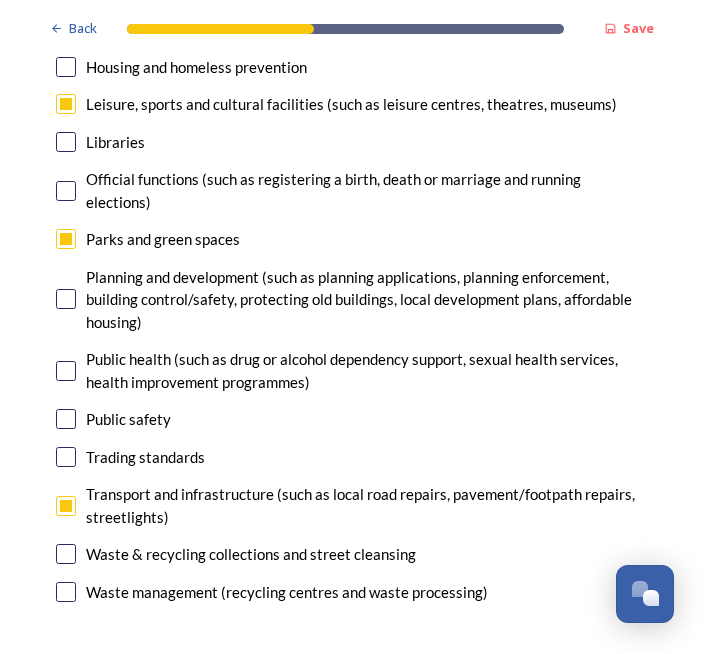 click at bounding box center [66, 555] 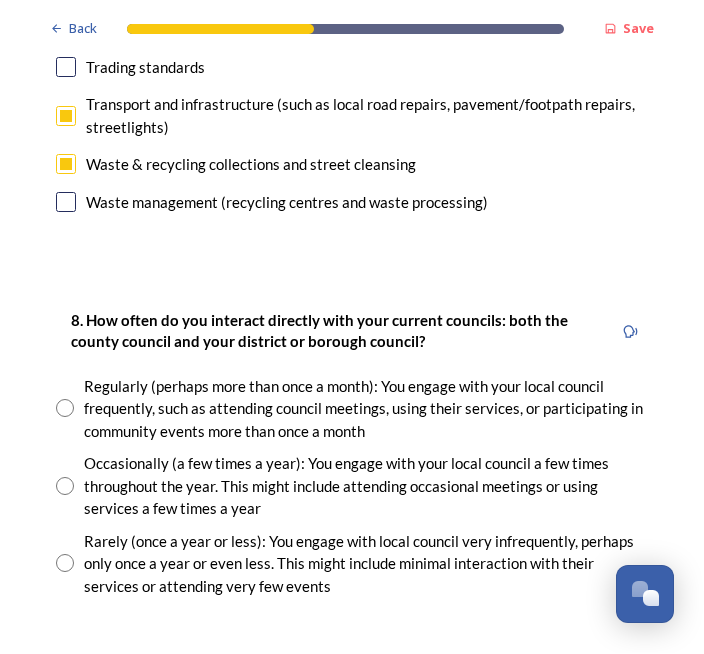 scroll, scrollTop: 1000, scrollLeft: 0, axis: vertical 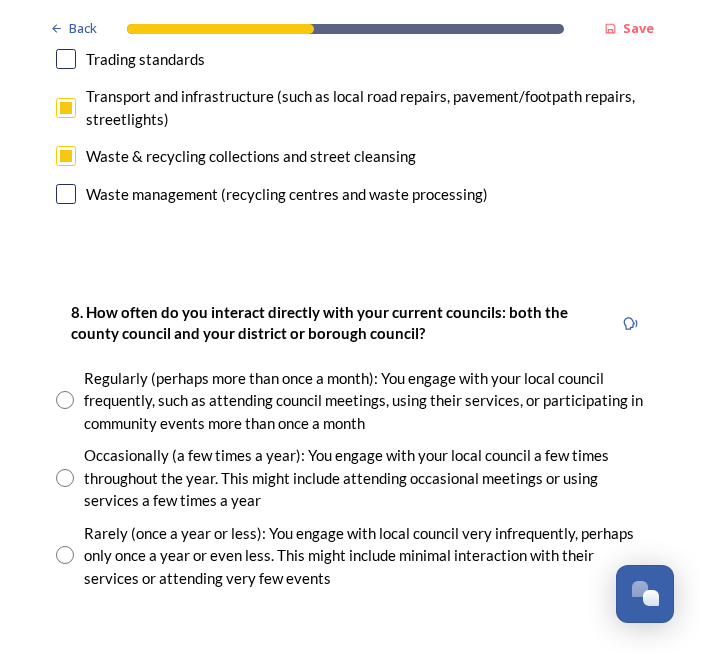 click at bounding box center [65, 556] 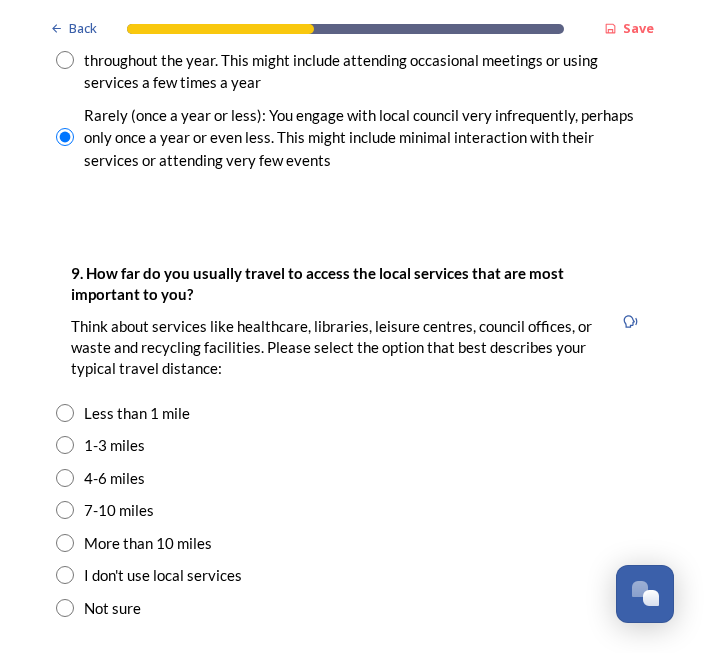 scroll, scrollTop: 1418, scrollLeft: 0, axis: vertical 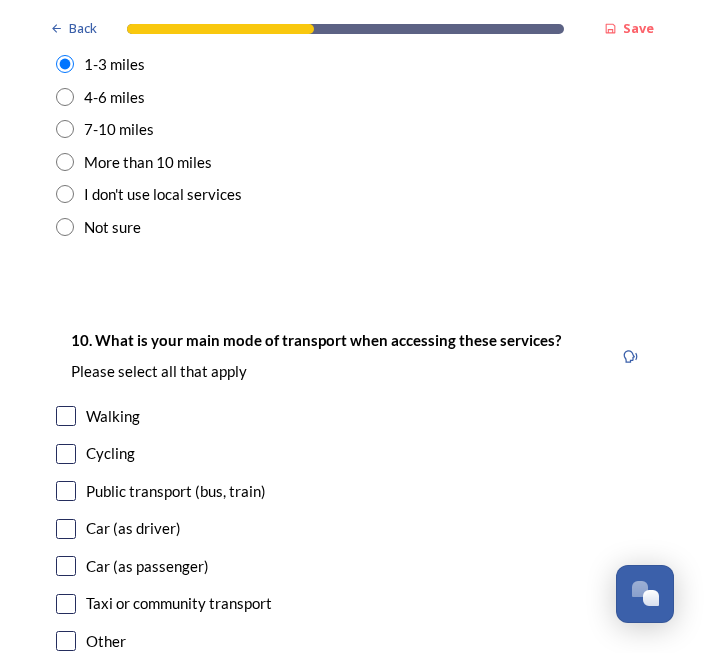 click at bounding box center [66, 417] 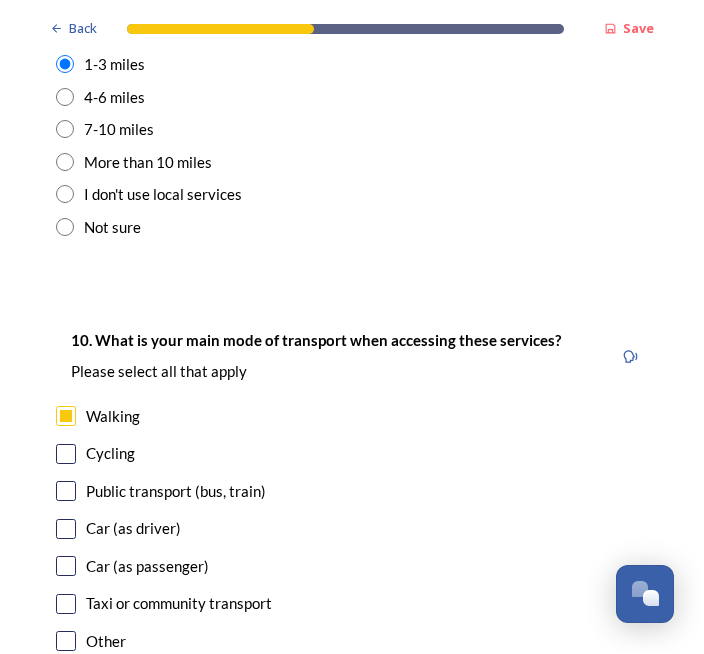 click at bounding box center [66, 455] 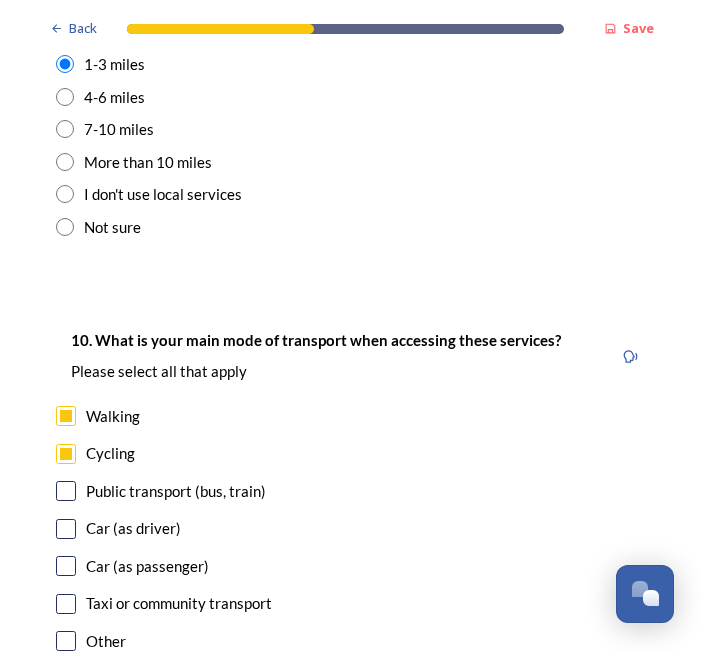 click at bounding box center (66, 530) 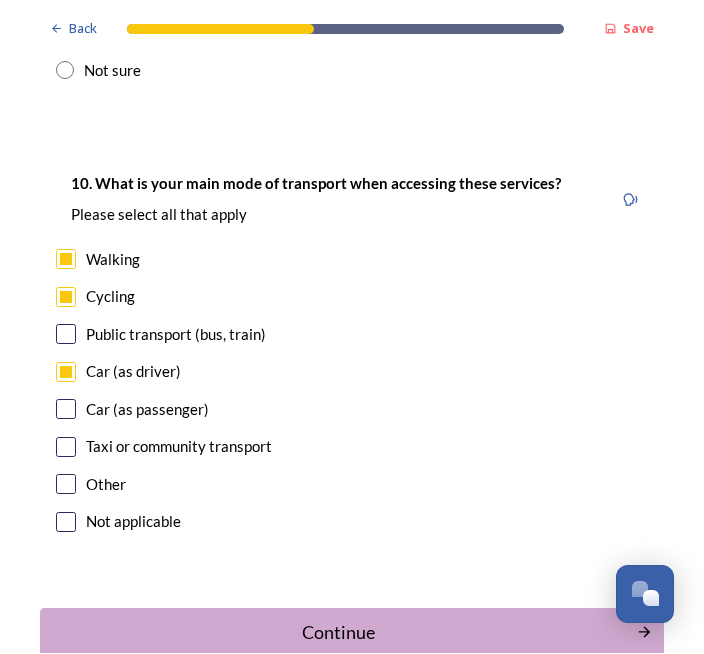 scroll, scrollTop: 1955, scrollLeft: 0, axis: vertical 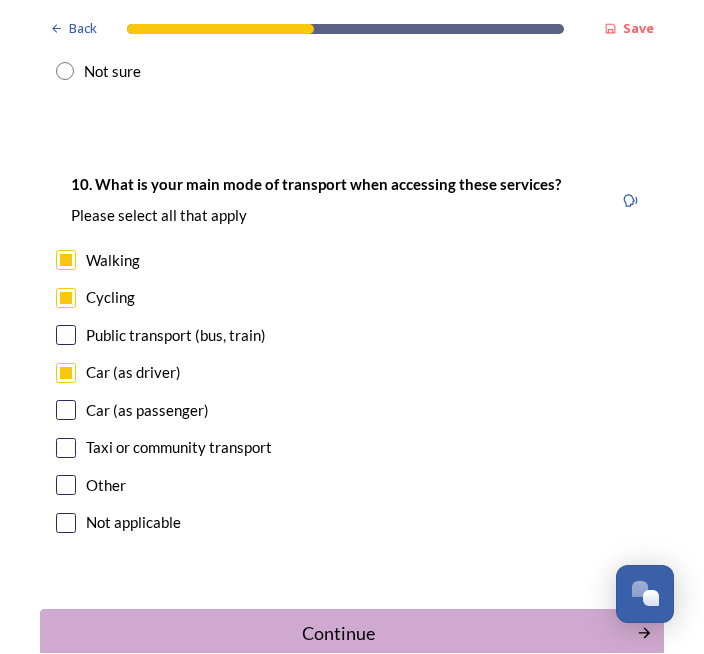 click on "Continue" at bounding box center [338, 634] 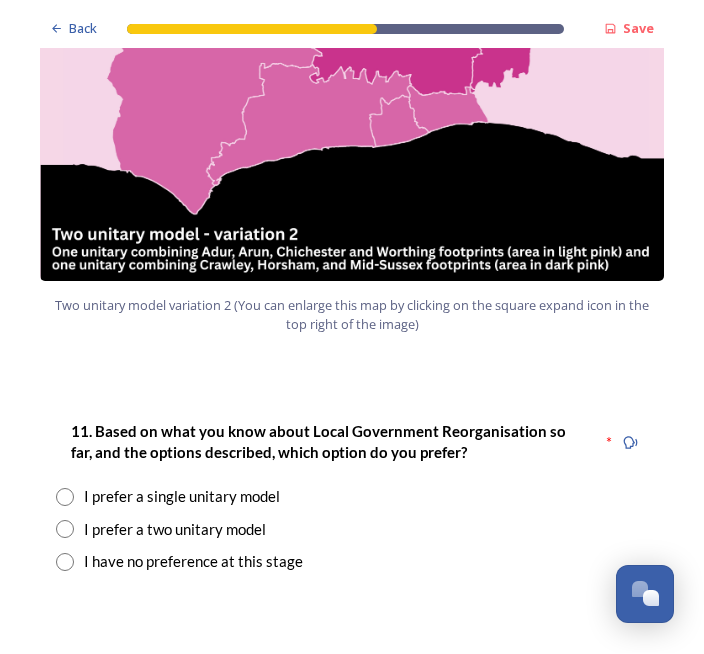 scroll, scrollTop: 2245, scrollLeft: 0, axis: vertical 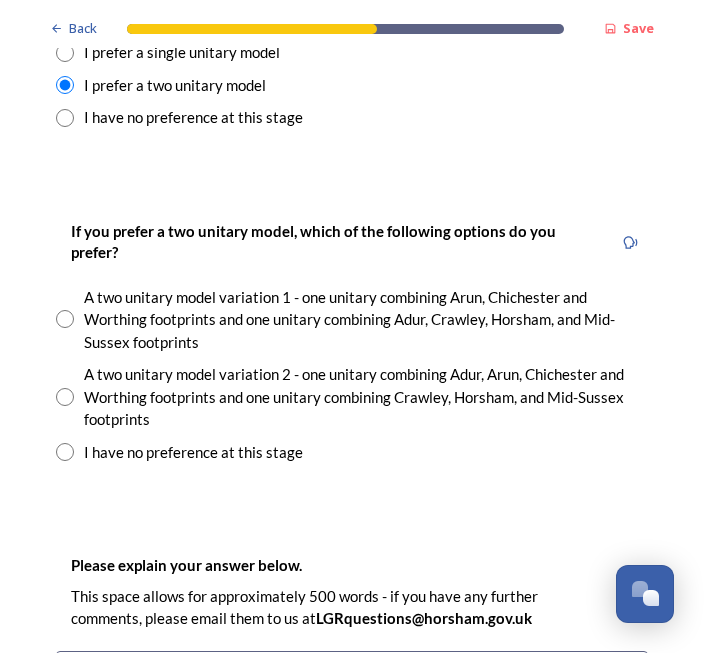 click on "I have no preference at this stage" at bounding box center (352, 453) 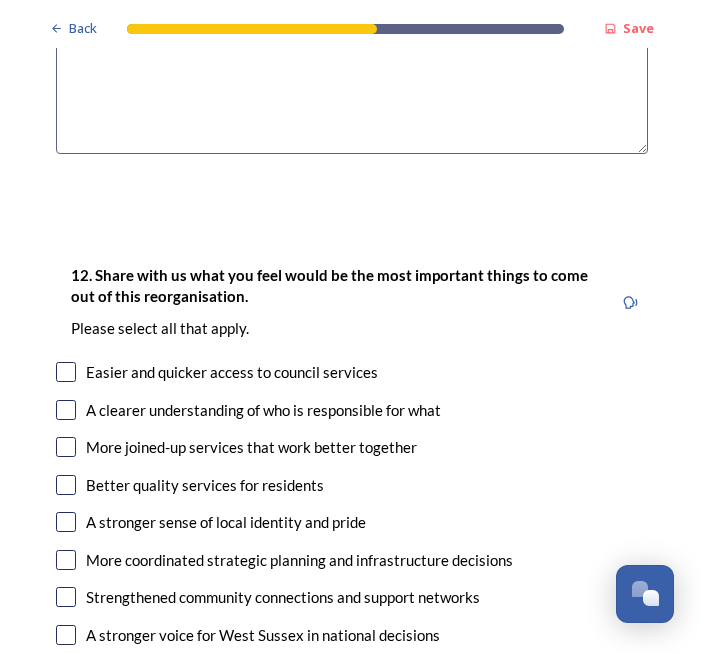 scroll, scrollTop: 3415, scrollLeft: 0, axis: vertical 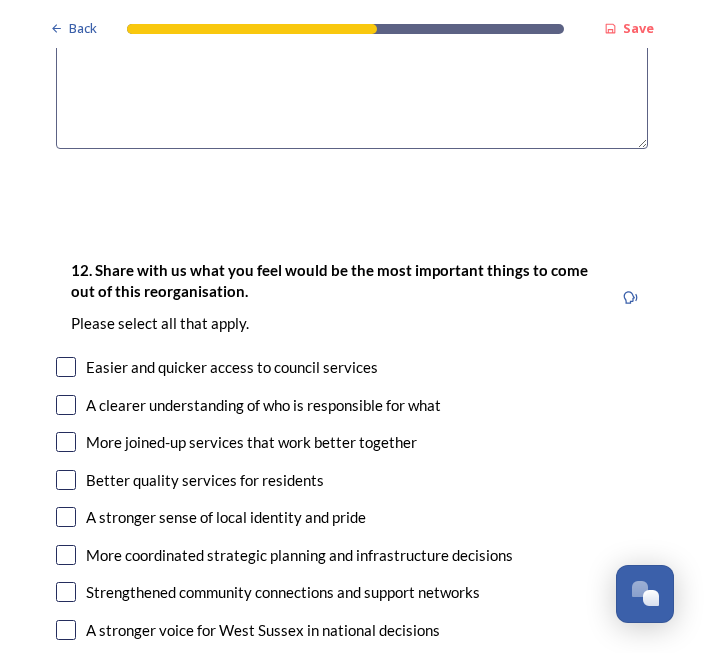 click on "12. Share with us what you feel would be the most important things to come out of this reorganisation. Please select all that apply. Easier and quicker access to council services A clearer understanding of who is responsible for what More joined-up services that work better together Better quality services for residents A stronger sense of local identity and pride More coordinated strategic planning and infrastructure decisions  Strengthened community connections and support networks A stronger voice for West Sussex in national decisions More ways for residents to get involved in shaping services and decision making More support for the local economy Other" at bounding box center (352, 509) 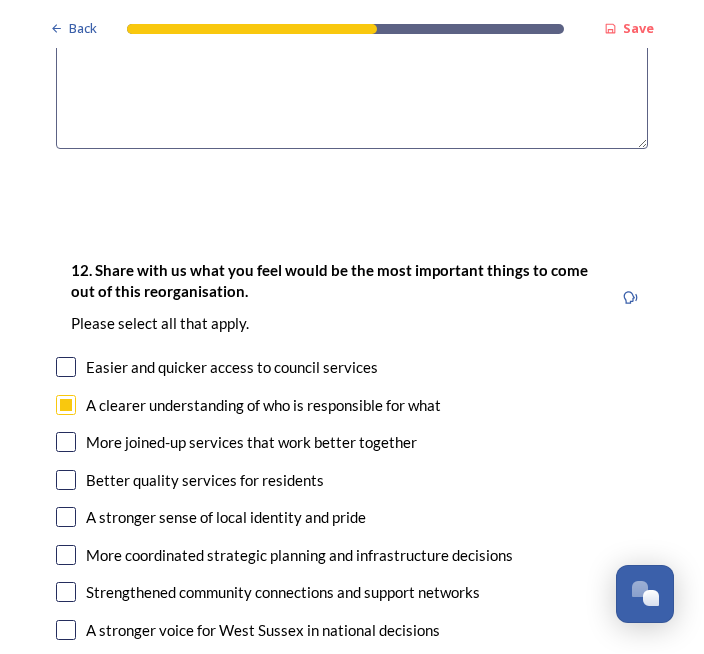 click at bounding box center [66, 443] 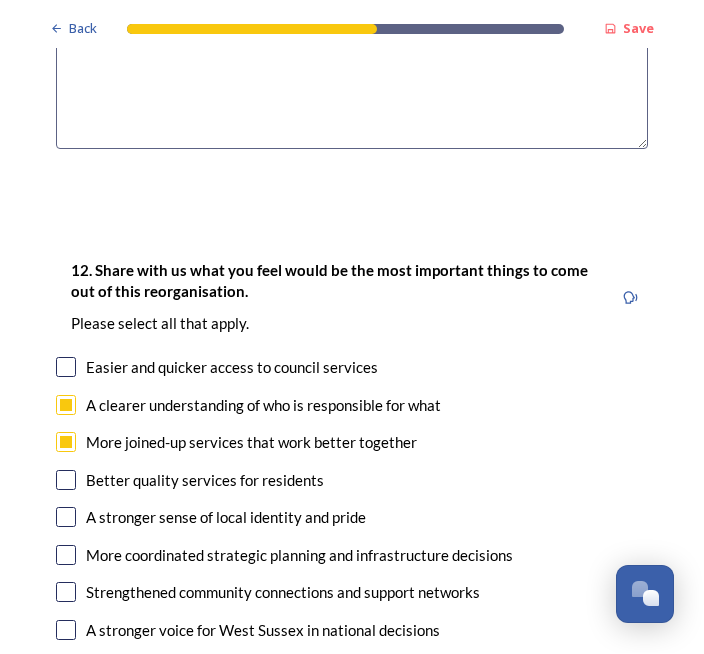 click at bounding box center [66, 481] 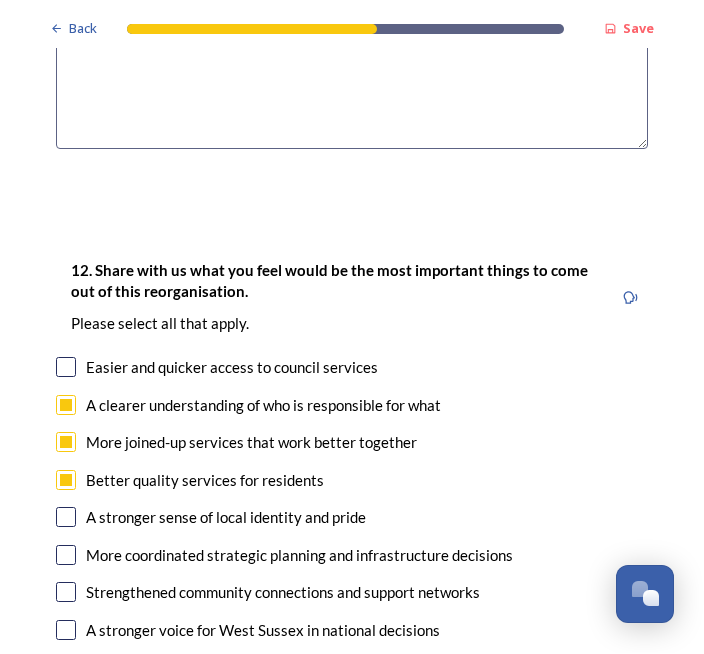 click on "Back Save Prioritising future services As explained on our  Shaping West Sussex hub , Local Government Reorganisation for West Sussex means that the county, district and borough councils will be replaced with one, or more than one, single-tier council (referred to as a unitary council) to deliver all your services.  Options currently being explored within West Sussex are detailed on our  hub , but map visuals can be found below. A single county unitary , bringing the County Council and all seven District and Borough Councils services together to form a new unitary council for West Sussex. Single unitary model (You can enlarge this map by clicking on the square expand icon in the top right of the image) Two unitary option, variation 1  -   one unitary combining Arun, Chichester and Worthing footprints and one unitary combining Adur, Crawley, Horsham, and Mid-Sussex footprints. Two unitary model variation 1 (You can enlarge this map by clicking on the square expand icon in the top right of the image) * Other 5" at bounding box center (352, 78) 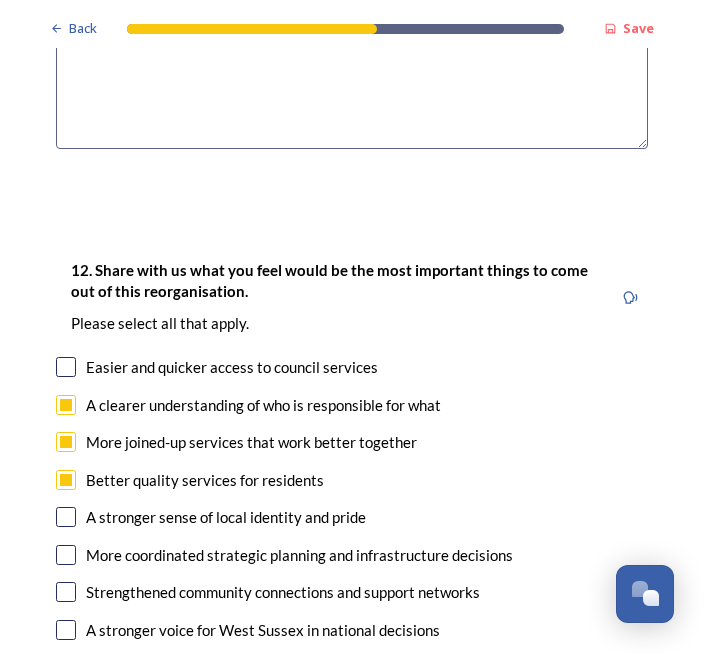 click on "Back Save Prioritising future services As explained on our  Shaping West Sussex hub , Local Government Reorganisation for West Sussex means that the county, district and borough councils will be replaced with one, or more than one, single-tier council (referred to as a unitary council) to deliver all your services.  Options currently being explored within West Sussex are detailed on our  hub , but map visuals can be found below. A single county unitary , bringing the County Council and all seven District and Borough Councils services together to form a new unitary council for West Sussex. Single unitary model (You can enlarge this map by clicking on the square expand icon in the top right of the image) Two unitary option, variation 1  -   one unitary combining Arun, Chichester and Worthing footprints and one unitary combining Adur, Crawley, Horsham, and Mid-Sussex footprints. Two unitary model variation 1 (You can enlarge this map by clicking on the square expand icon in the top right of the image) * Other 5" at bounding box center [352, 78] 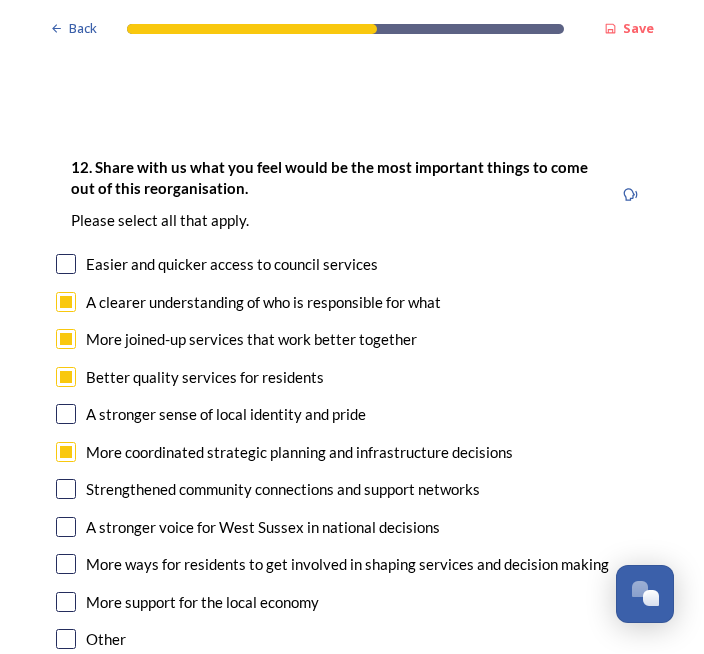 scroll, scrollTop: 3519, scrollLeft: 0, axis: vertical 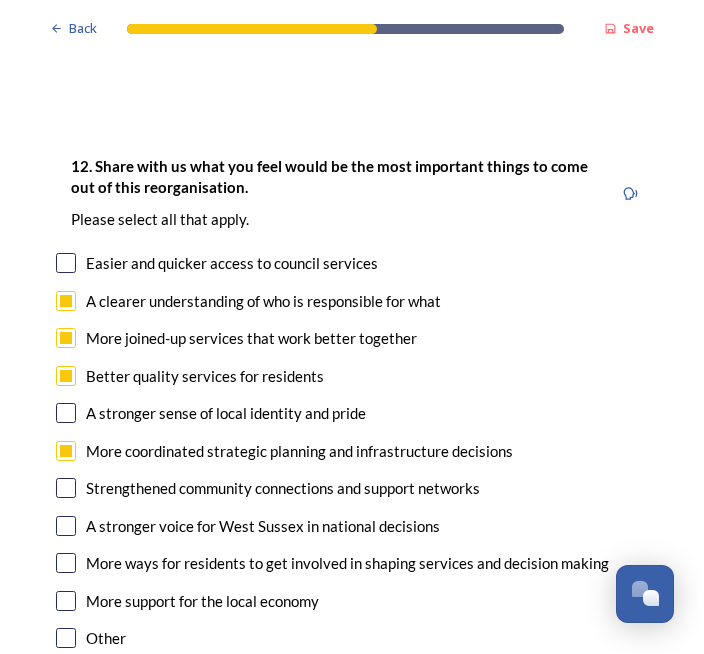 click at bounding box center (66, 564) 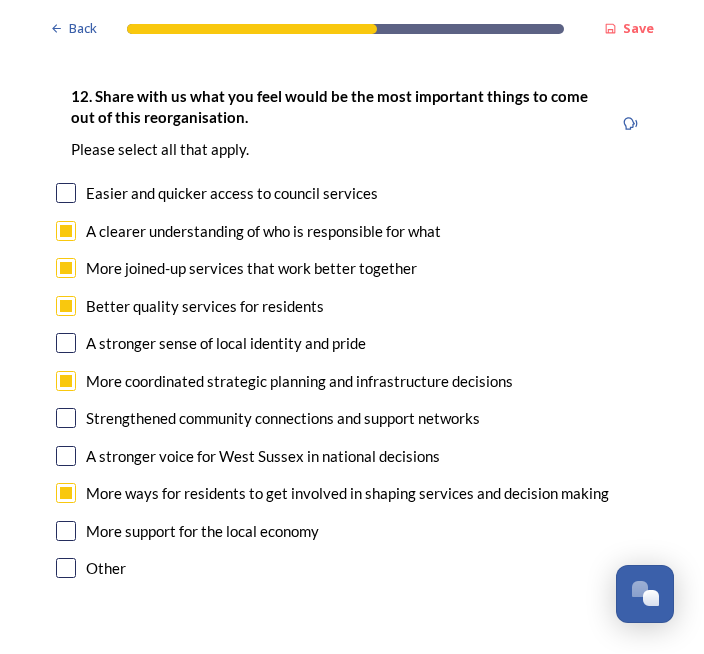 scroll, scrollTop: 3590, scrollLeft: 0, axis: vertical 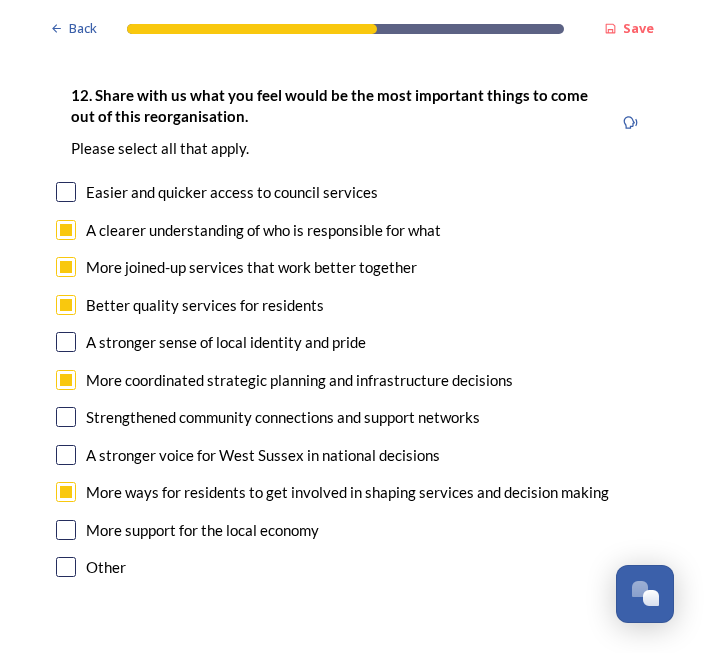 click at bounding box center (66, 456) 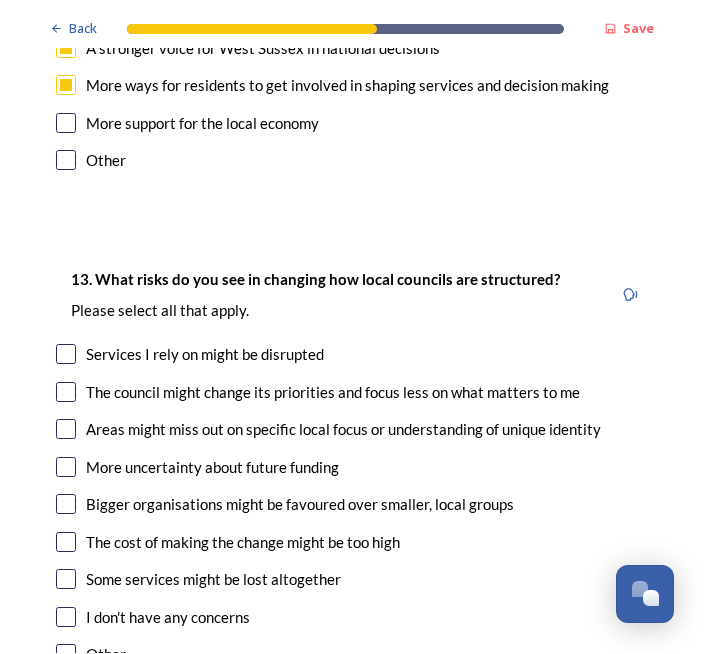 scroll, scrollTop: 4000, scrollLeft: 0, axis: vertical 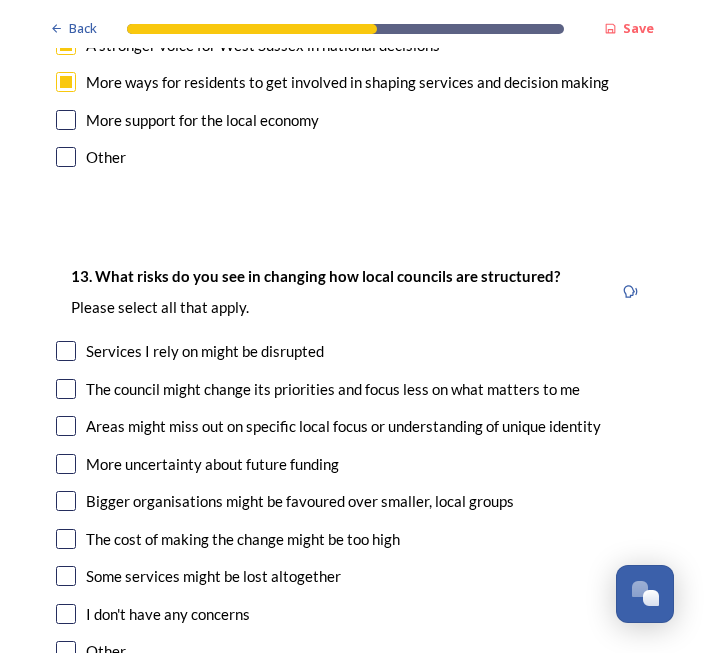 click at bounding box center (66, 352) 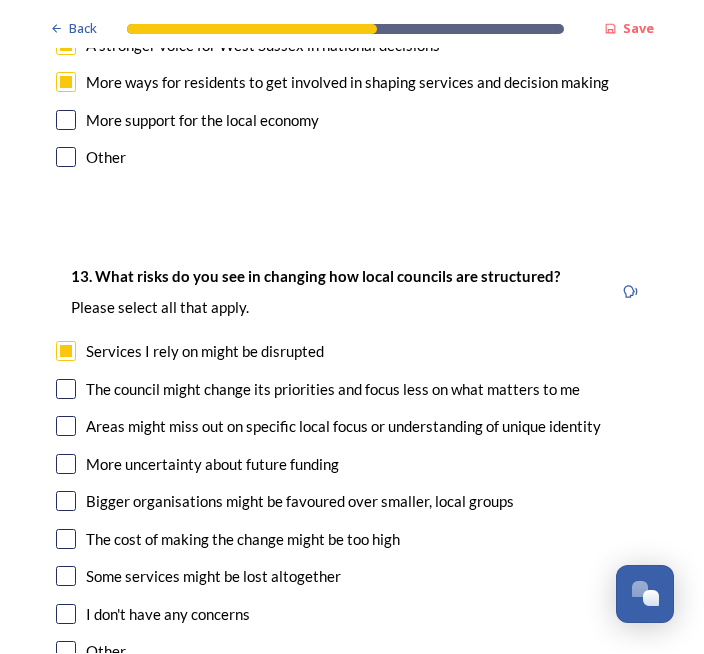 click at bounding box center [66, 427] 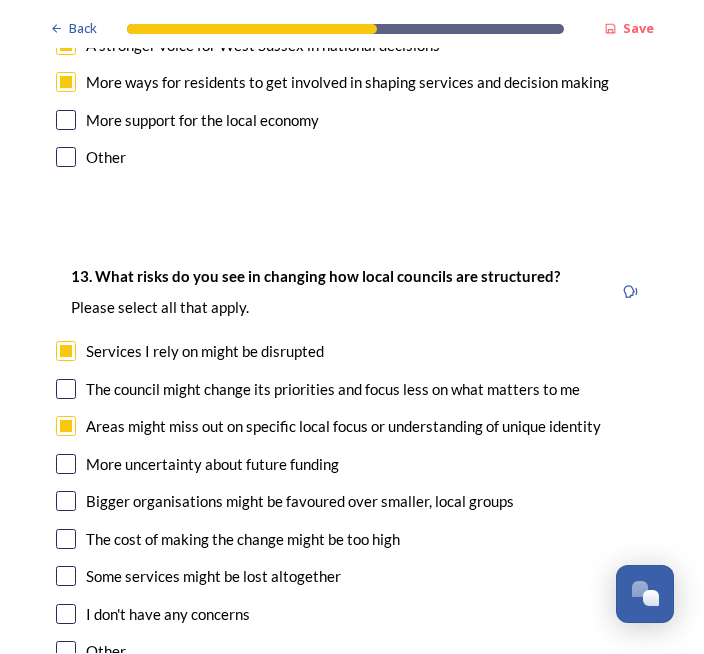 click on "Back Save Prioritising future services As explained on our  Shaping West Sussex hub , Local Government Reorganisation for West Sussex means that the county, district and borough councils will be replaced with one, or more than one, single-tier council (referred to as a unitary council) to deliver all your services.  Options currently being explored within West Sussex are detailed on our  hub , but map visuals can be found below. A single county unitary , bringing the County Council and all seven District and Borough Councils services together to form a new unitary council for West Sussex. Single unitary model (You can enlarge this map by clicking on the square expand icon in the top right of the image) Two unitary option, variation 1  -   one unitary combining Arun, Chichester and Worthing footprints and one unitary combining Adur, Crawley, Horsham, and Mid-Sussex footprints. Two unitary model variation 1 (You can enlarge this map by clicking on the square expand icon in the top right of the image) * Other 5" at bounding box center [352, -507] 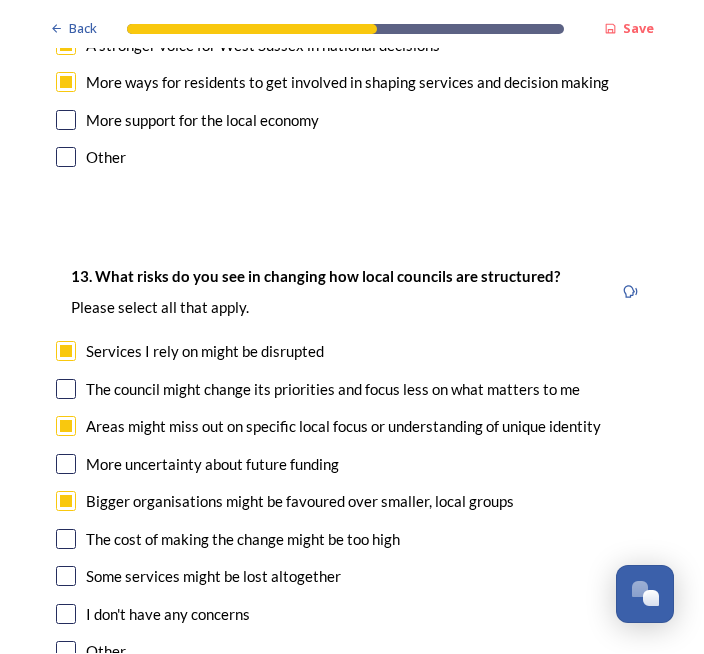 click at bounding box center [66, 540] 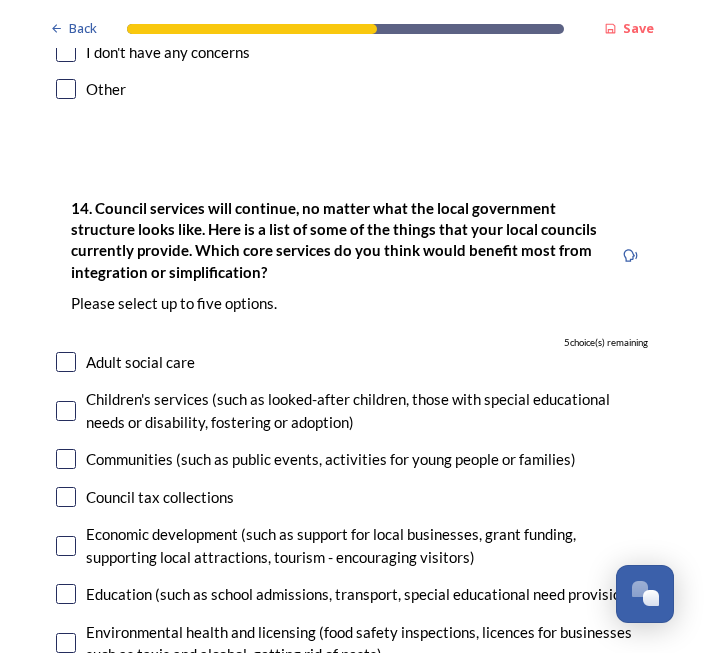 scroll, scrollTop: 4574, scrollLeft: 0, axis: vertical 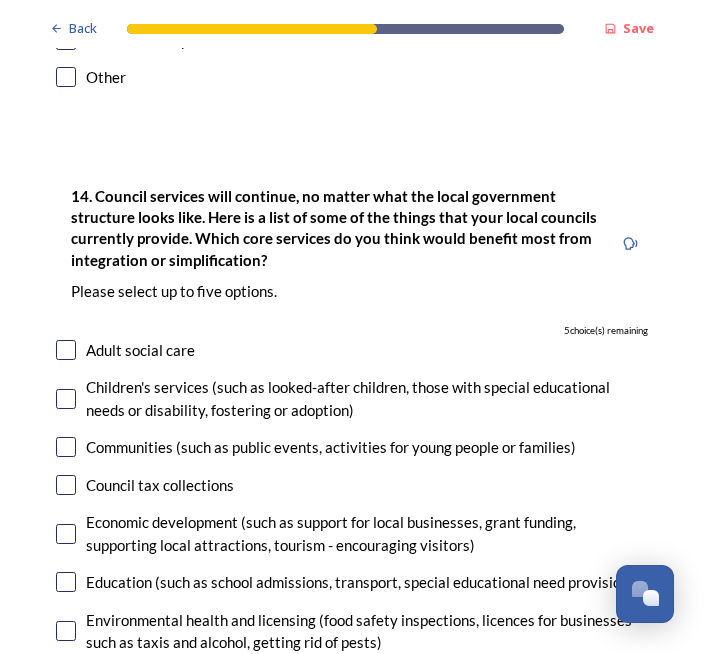 click at bounding box center [66, 535] 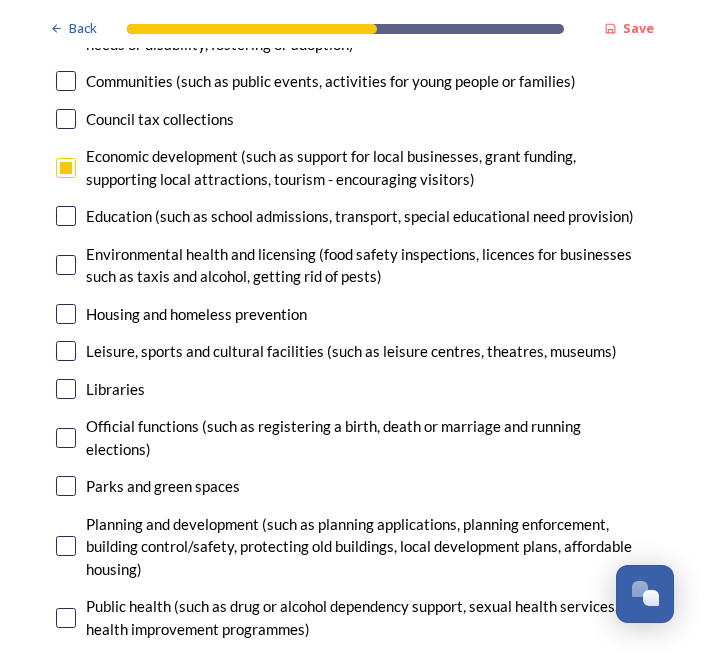 scroll, scrollTop: 4940, scrollLeft: 0, axis: vertical 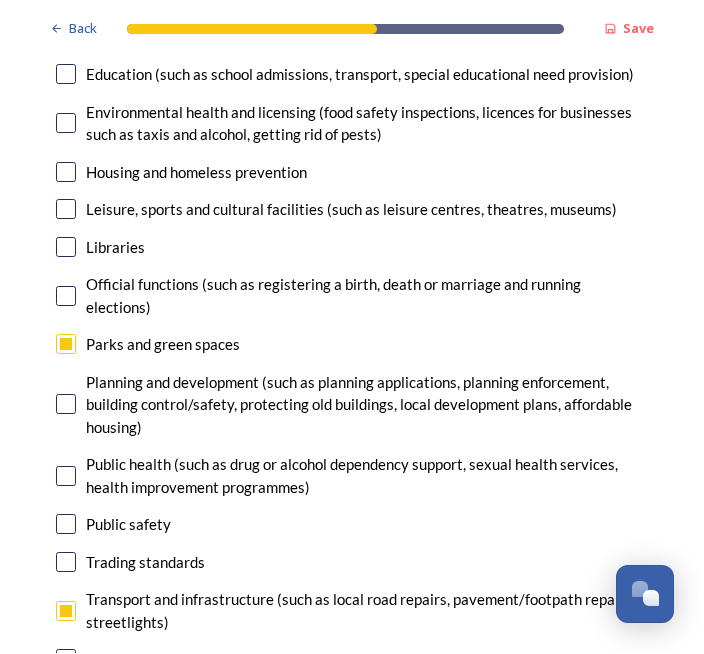 click at bounding box center [66, 698] 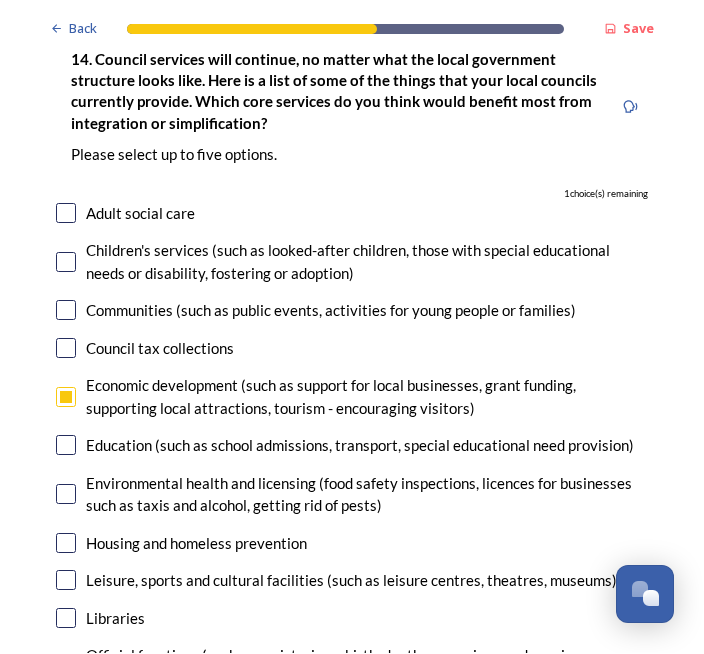 scroll, scrollTop: 4711, scrollLeft: 0, axis: vertical 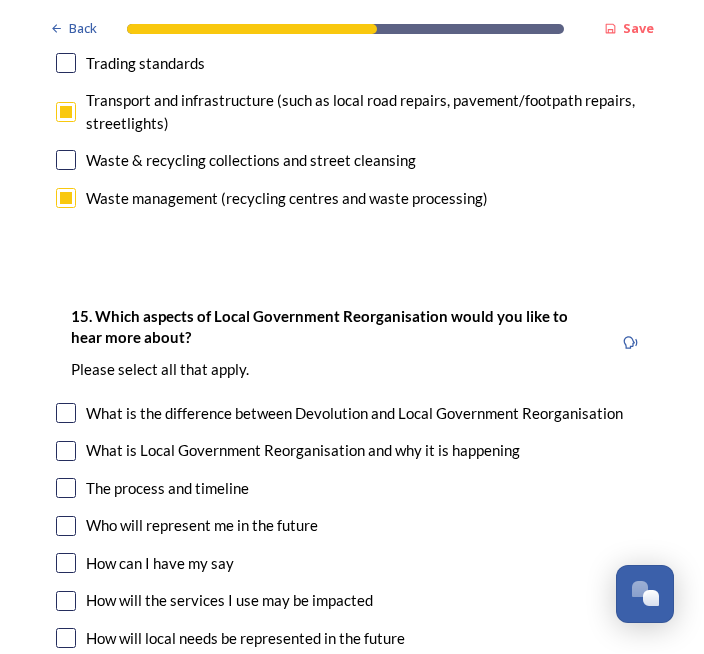 click at bounding box center (66, 414) 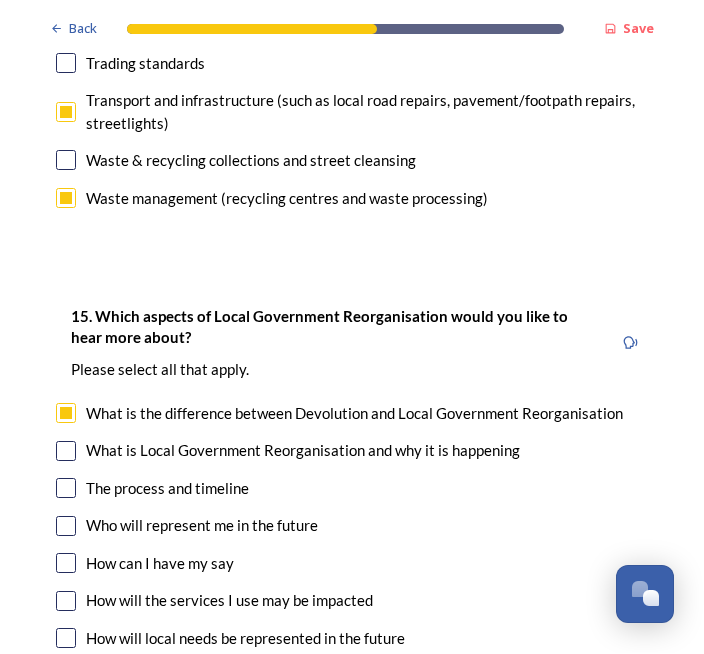 click at bounding box center [66, 527] 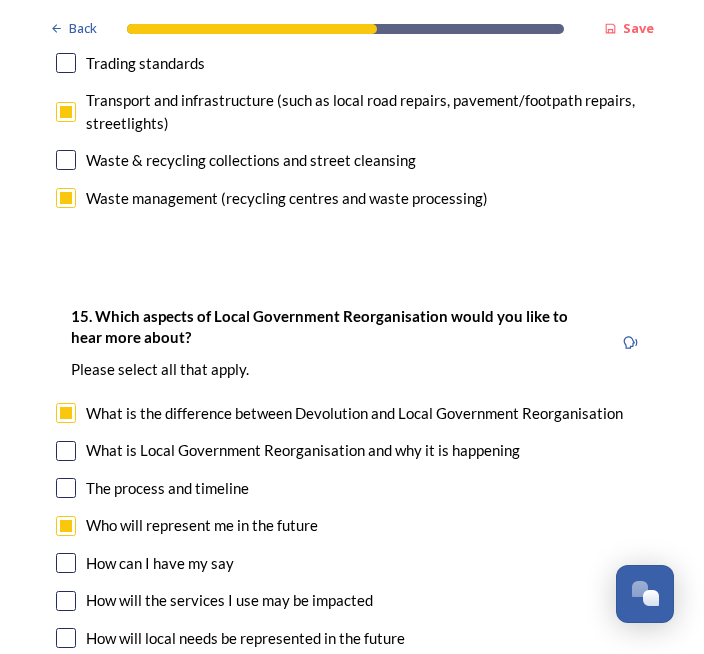 click at bounding box center [66, 602] 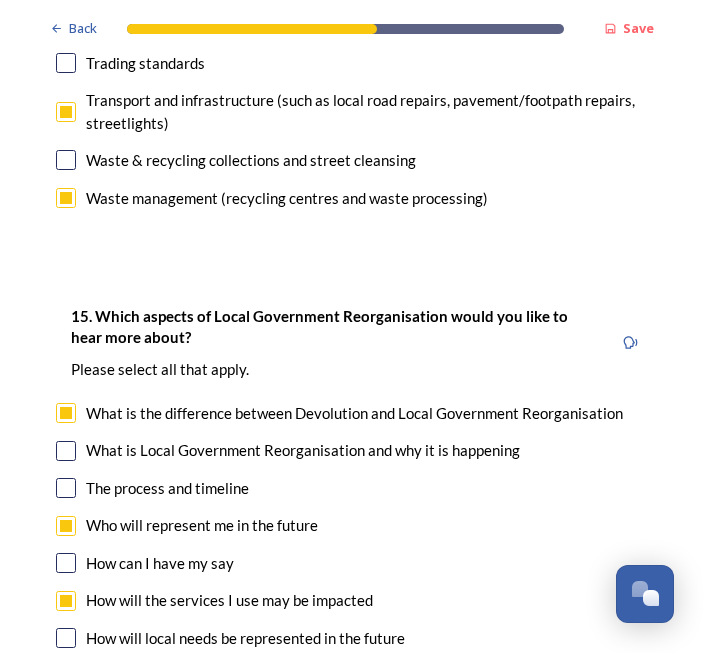 click at bounding box center [66, 639] 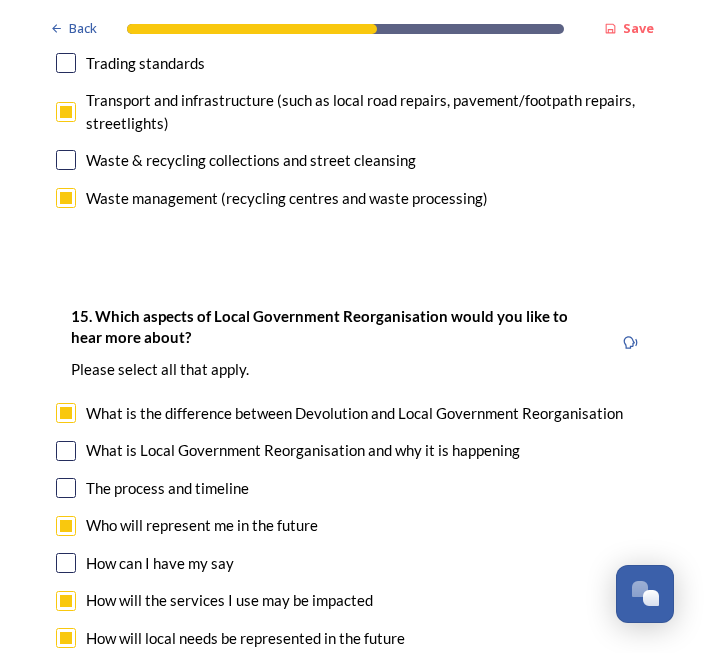click at bounding box center [66, 677] 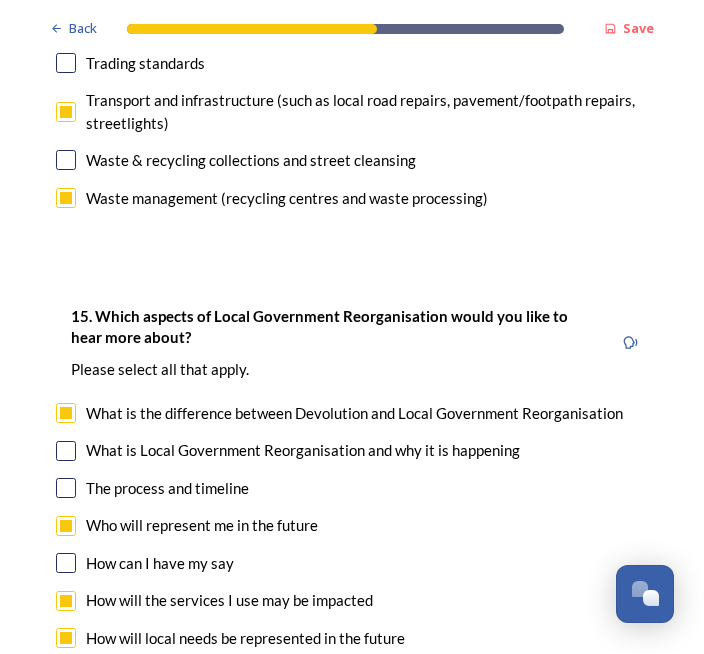 click on "Back Save Prioritising future services As explained on our  Shaping West Sussex hub , Local Government Reorganisation for West Sussex means that the county, district and borough councils will be replaced with one, or more than one, single-tier council (referred to as a unitary council) to deliver all your services.  Options currently being explored within West Sussex are detailed on our  hub , but map visuals can be found below. A single county unitary , bringing the County Council and all seven District and Borough Councils services together to form a new unitary council for West Sussex. Single unitary model (You can enlarge this map by clicking on the square expand icon in the top right of the image) Two unitary option, variation 1  -   one unitary combining Arun, Chichester and Worthing footprints and one unitary combining Adur, Crawley, Horsham, and Mid-Sussex footprints. Two unitary model variation 1 (You can enlarge this map by clicking on the square expand icon in the top right of the image) * Other 0" at bounding box center [352, -2088] 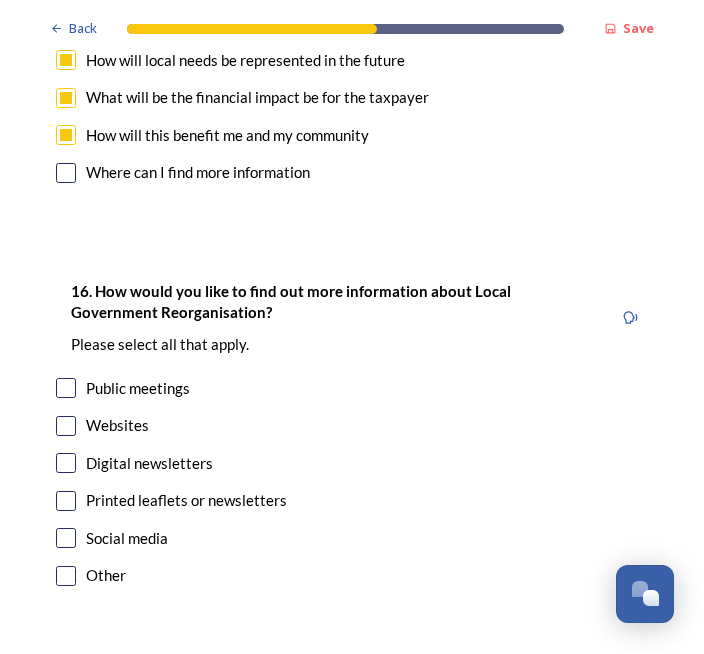 scroll, scrollTop: 6161, scrollLeft: 0, axis: vertical 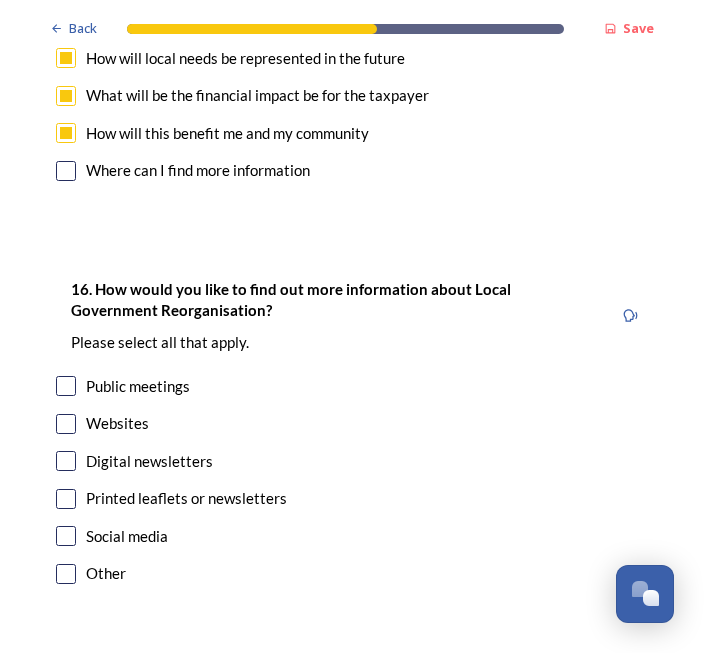 click at bounding box center (66, 425) 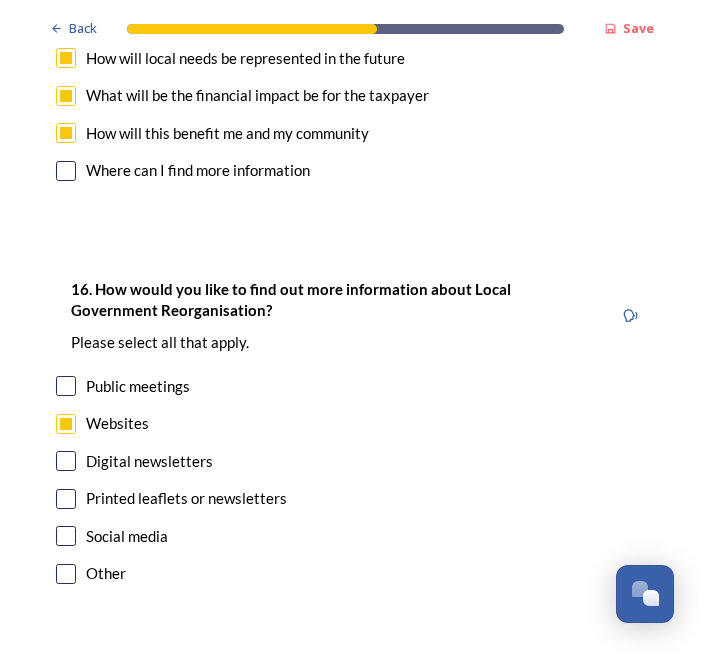 click at bounding box center [66, 500] 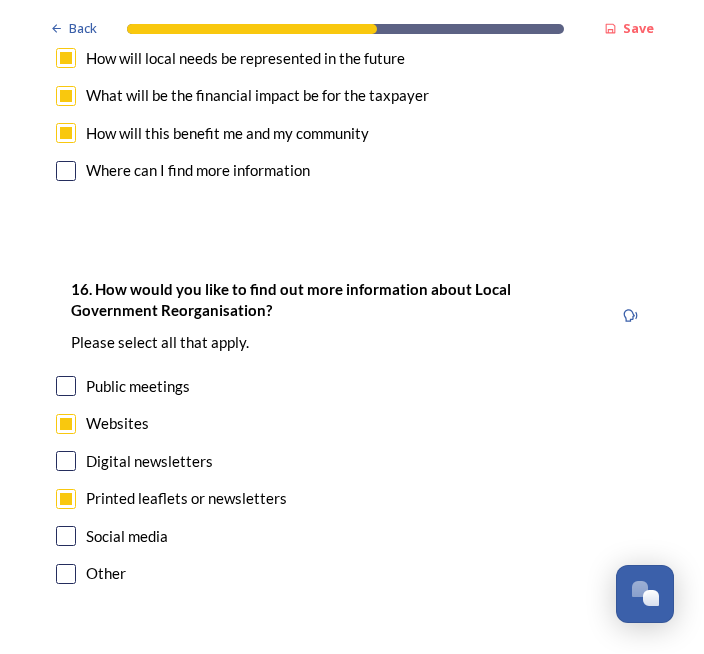 click on "Continue" at bounding box center [338, 685] 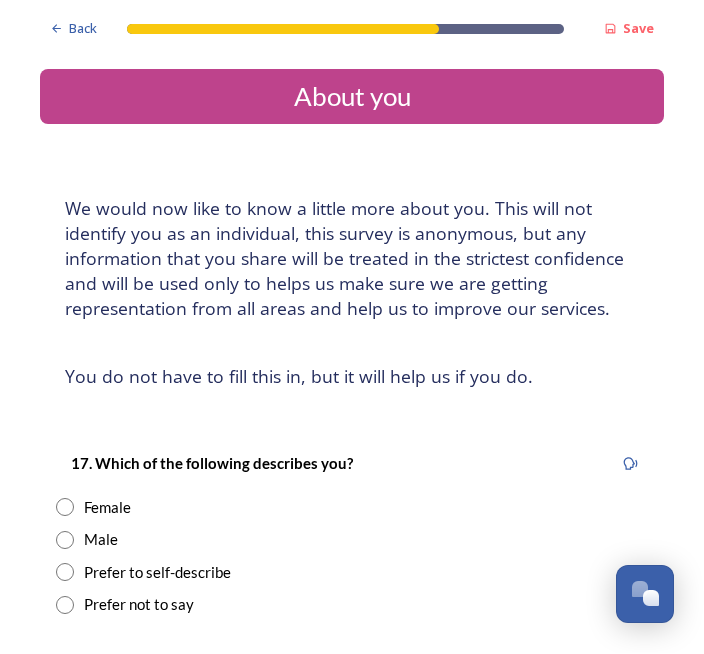 click at bounding box center (65, 541) 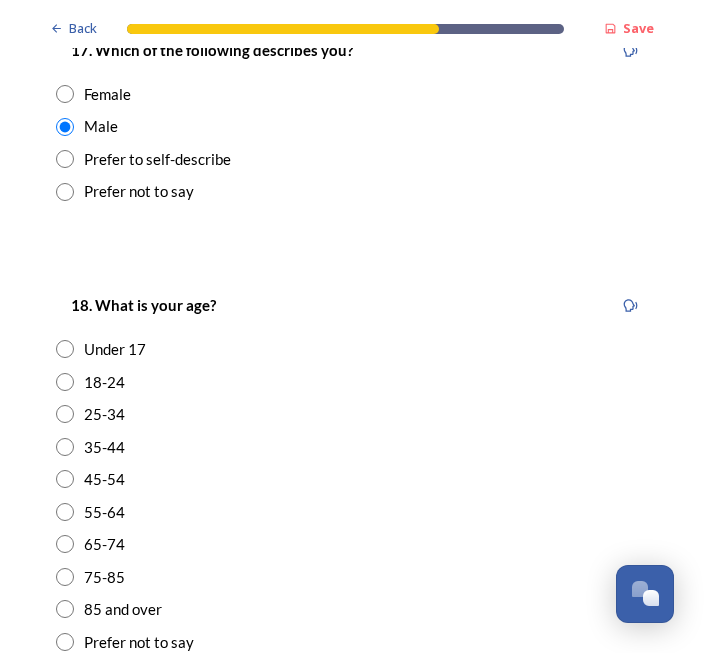 scroll, scrollTop: 424, scrollLeft: 0, axis: vertical 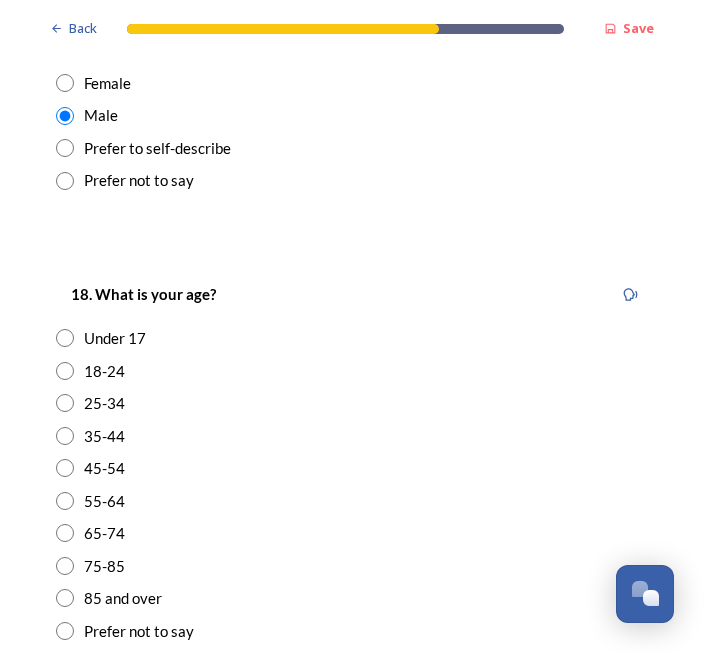 click on "18. What is your age? Under 17 18-24 25-34 35-44 45-54 55-64 65-74 75-85 85 and over Prefer not to say" at bounding box center (352, 463) 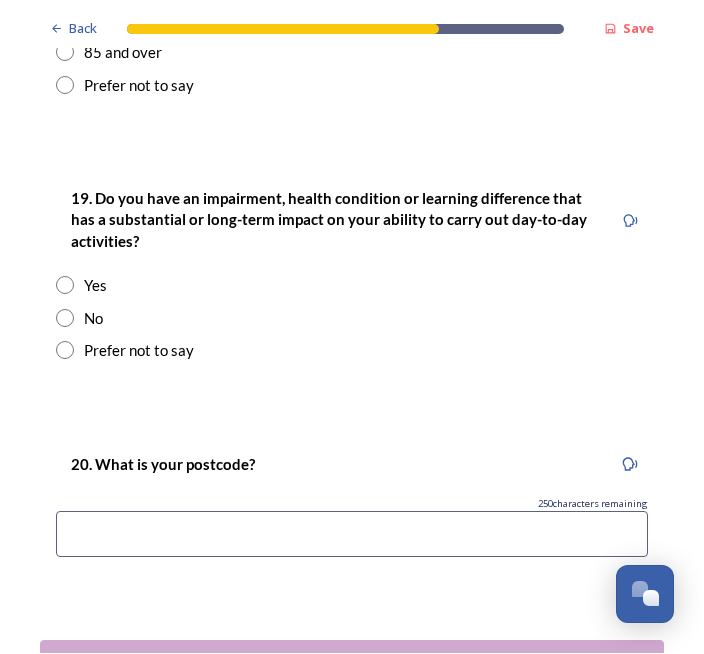 scroll, scrollTop: 970, scrollLeft: 0, axis: vertical 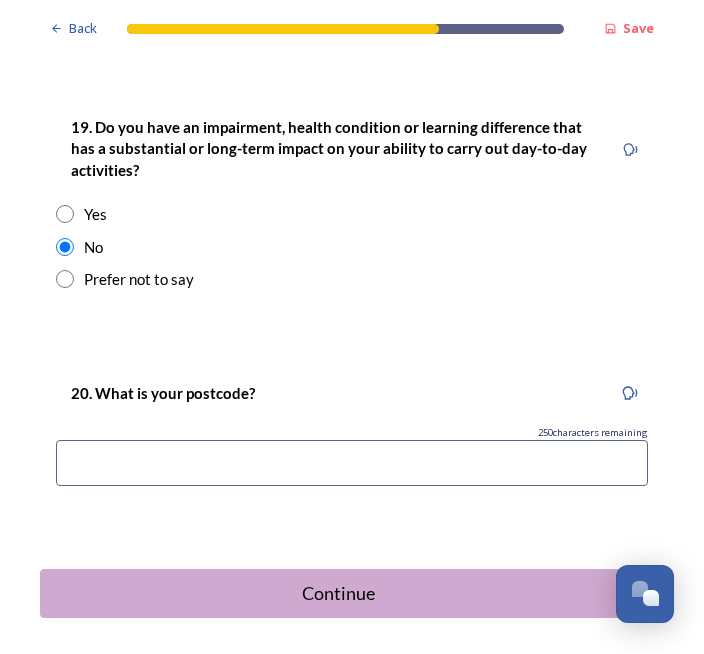 click at bounding box center (352, 464) 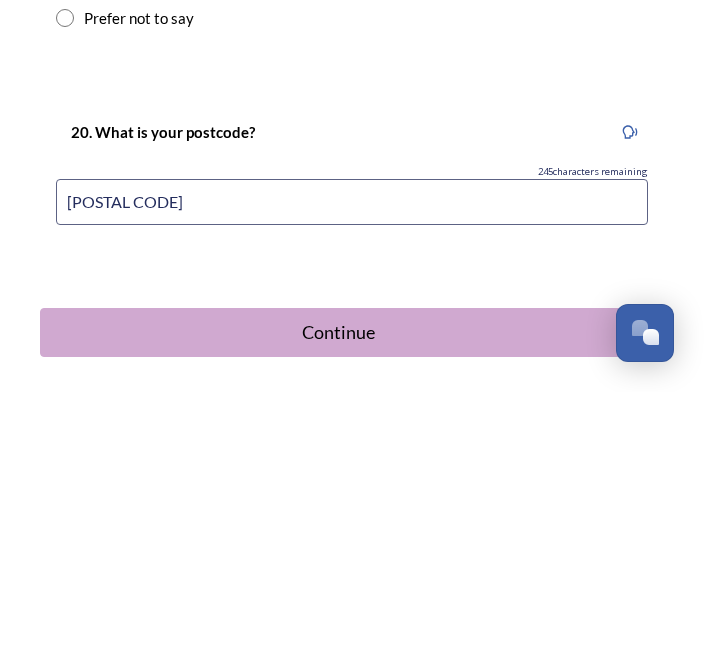 type on "[POSTAL CODE]" 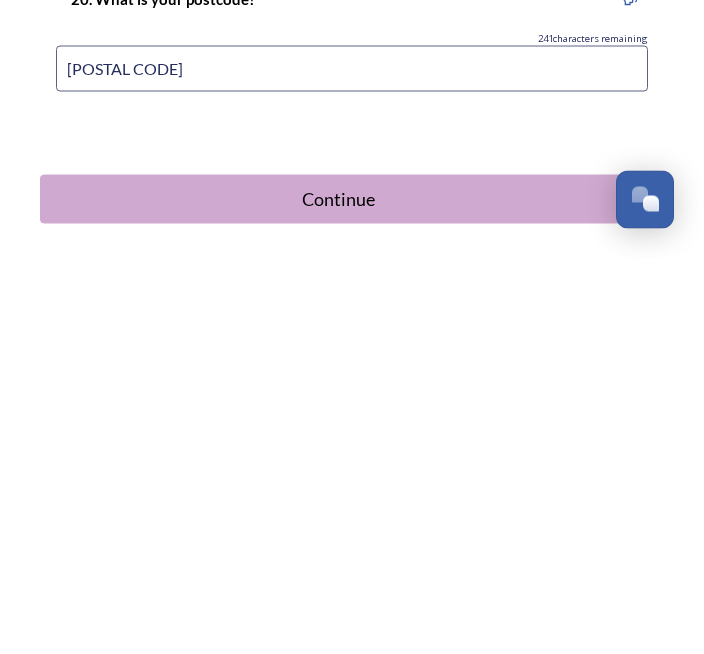 click on "Continue" at bounding box center (338, 594) 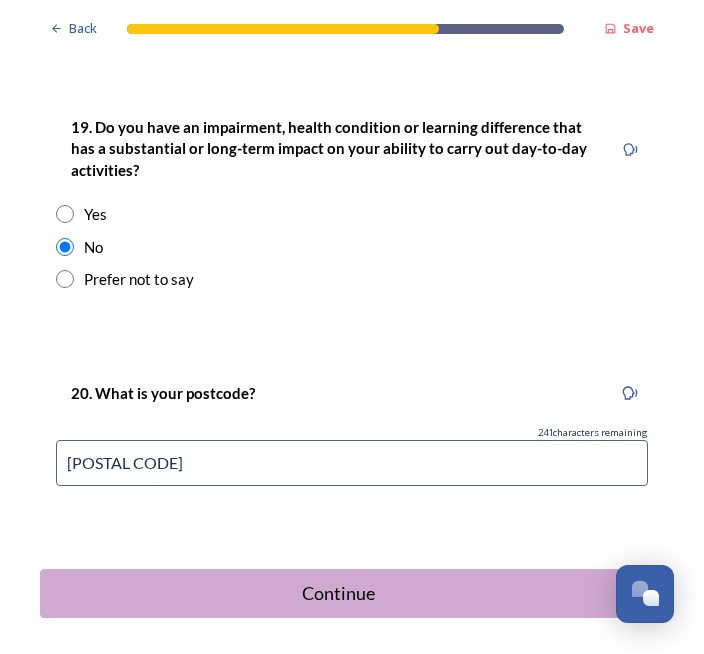scroll, scrollTop: 0, scrollLeft: 0, axis: both 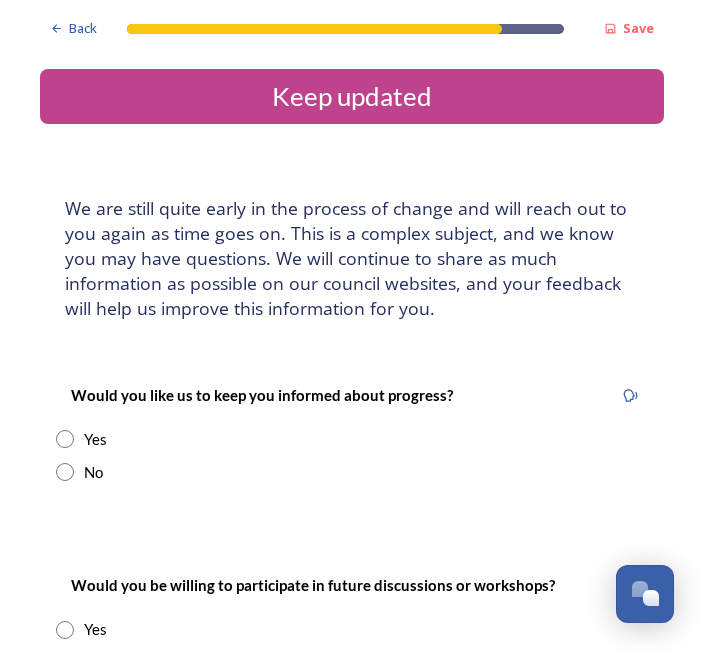 click at bounding box center (65, 440) 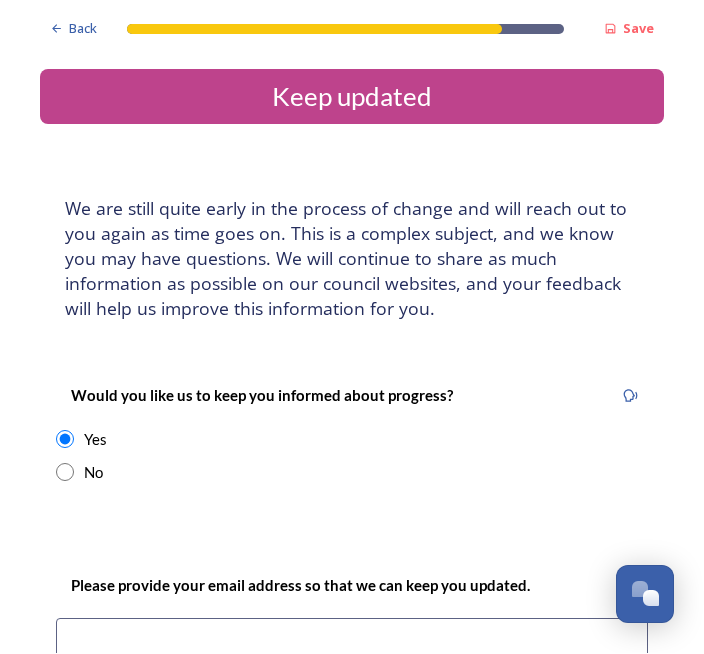 click at bounding box center [352, 642] 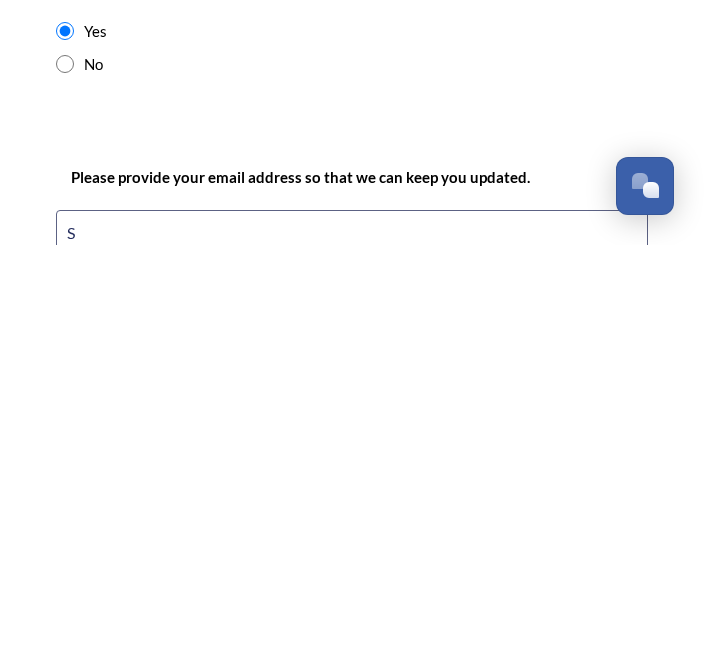 scroll, scrollTop: 69, scrollLeft: 0, axis: vertical 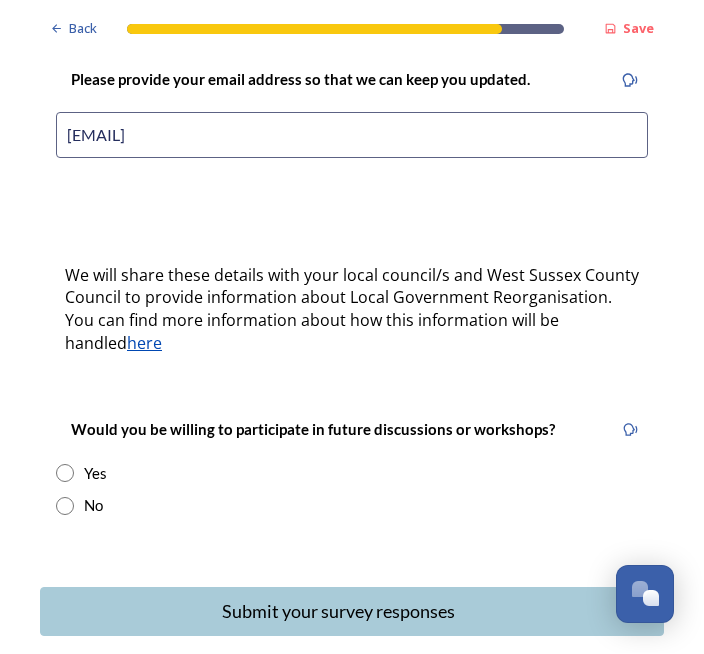 type on "[EMAIL]" 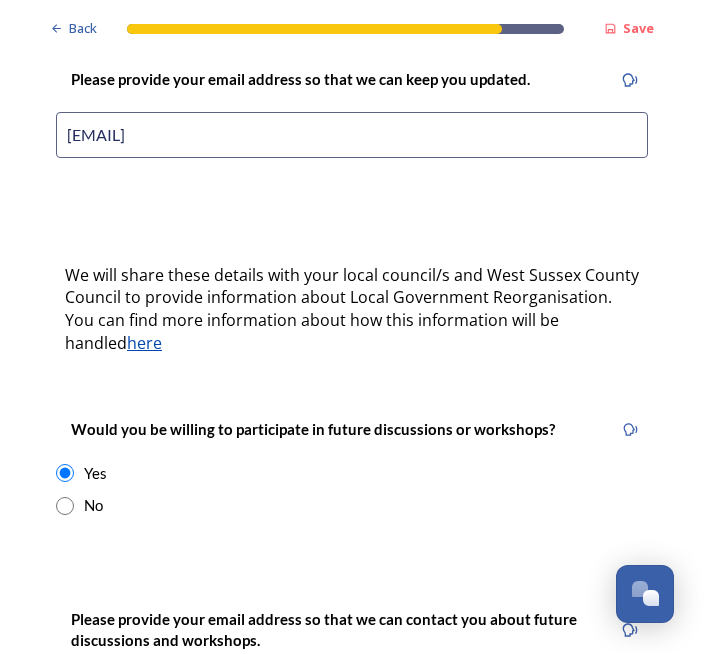 click at bounding box center (65, 507) 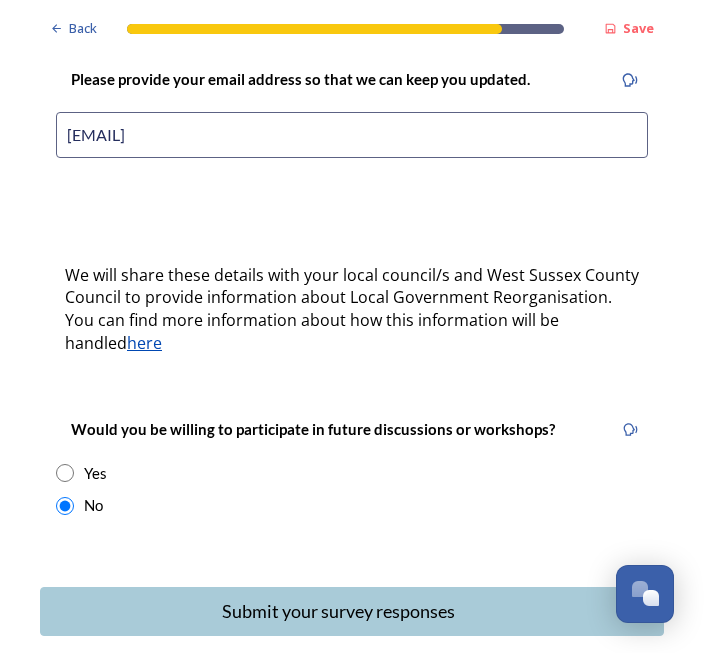 click on "Submit your survey responses" at bounding box center (338, 612) 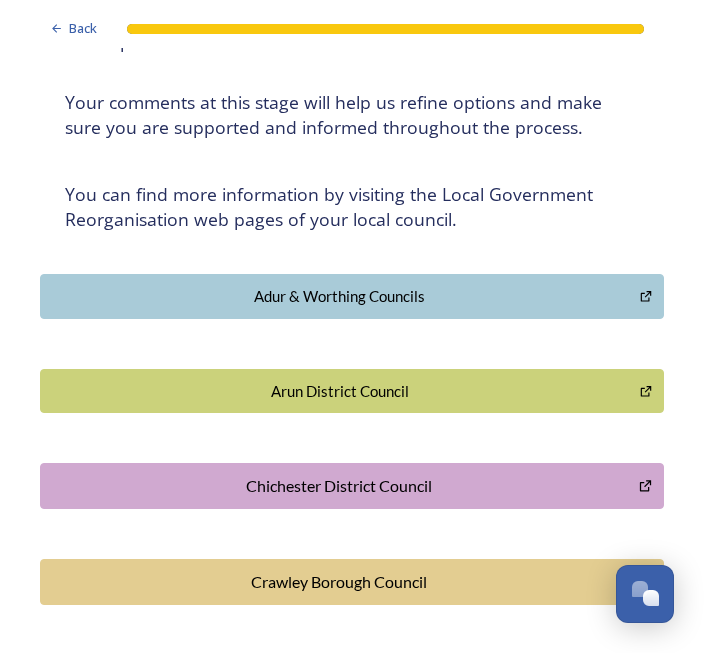 scroll, scrollTop: 280, scrollLeft: 0, axis: vertical 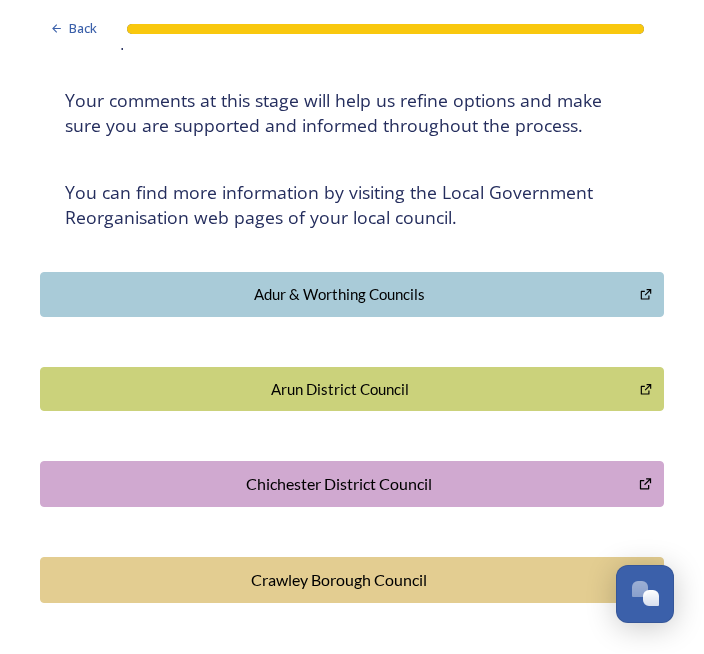 click on "Chichester District Council" at bounding box center [339, 485] 